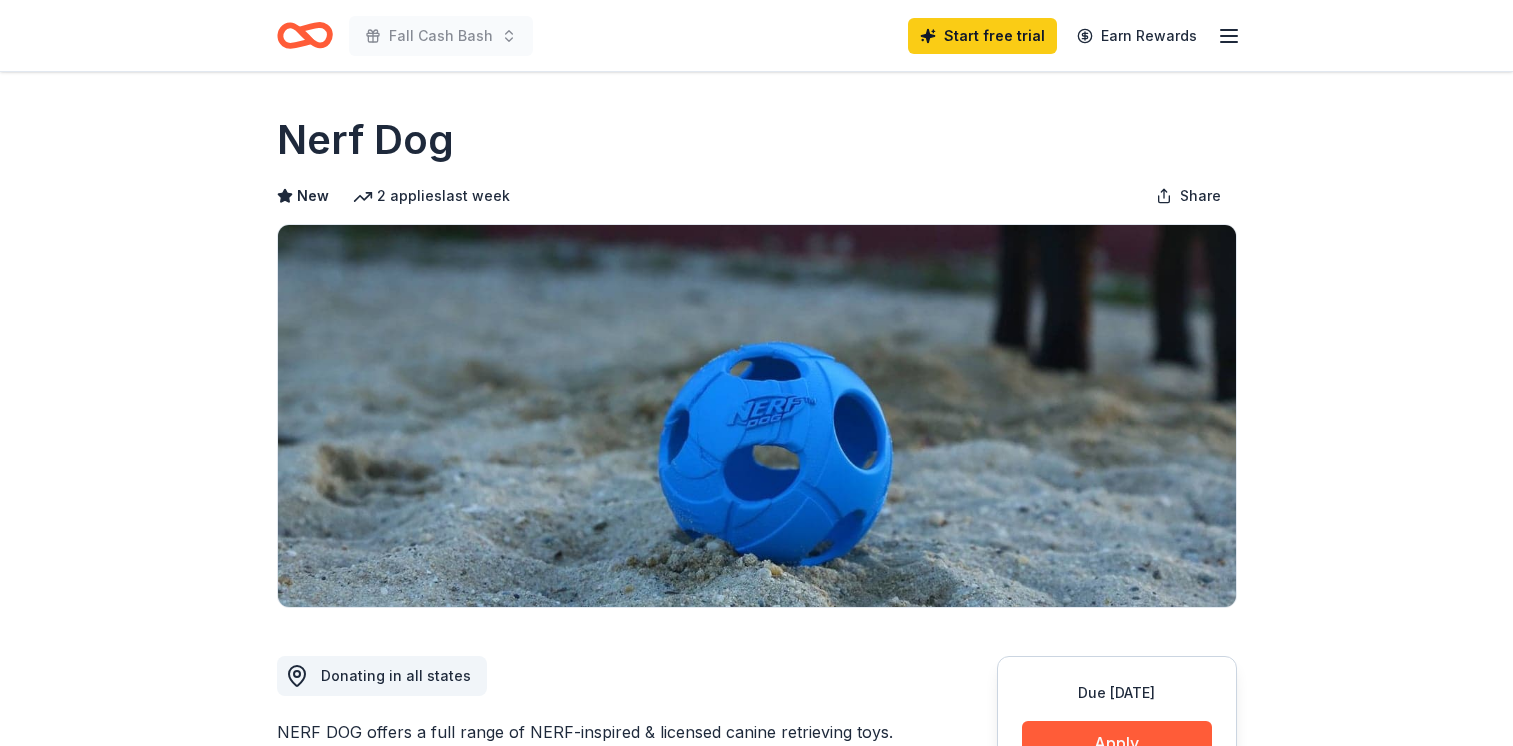 scroll, scrollTop: 0, scrollLeft: 0, axis: both 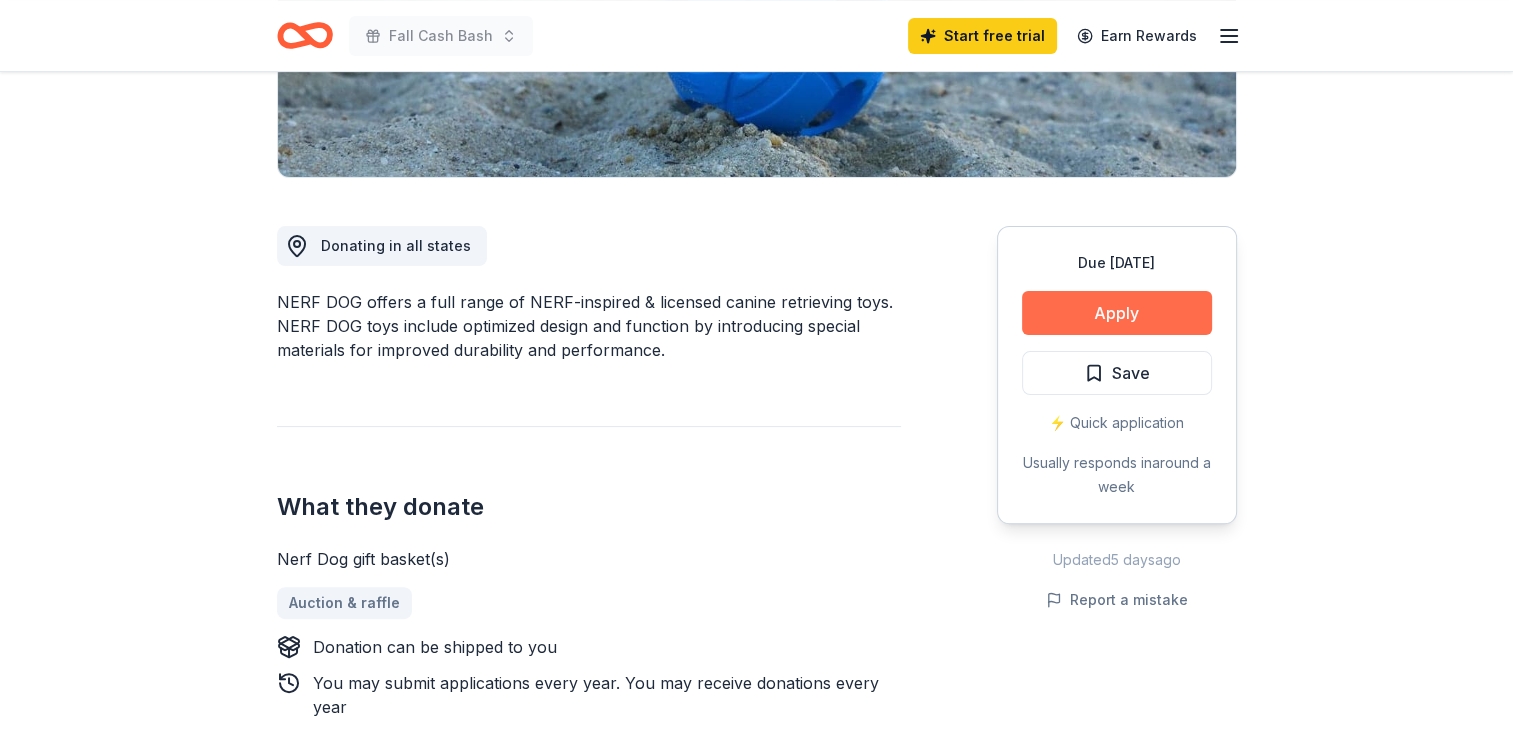 click on "Apply" at bounding box center [1117, 313] 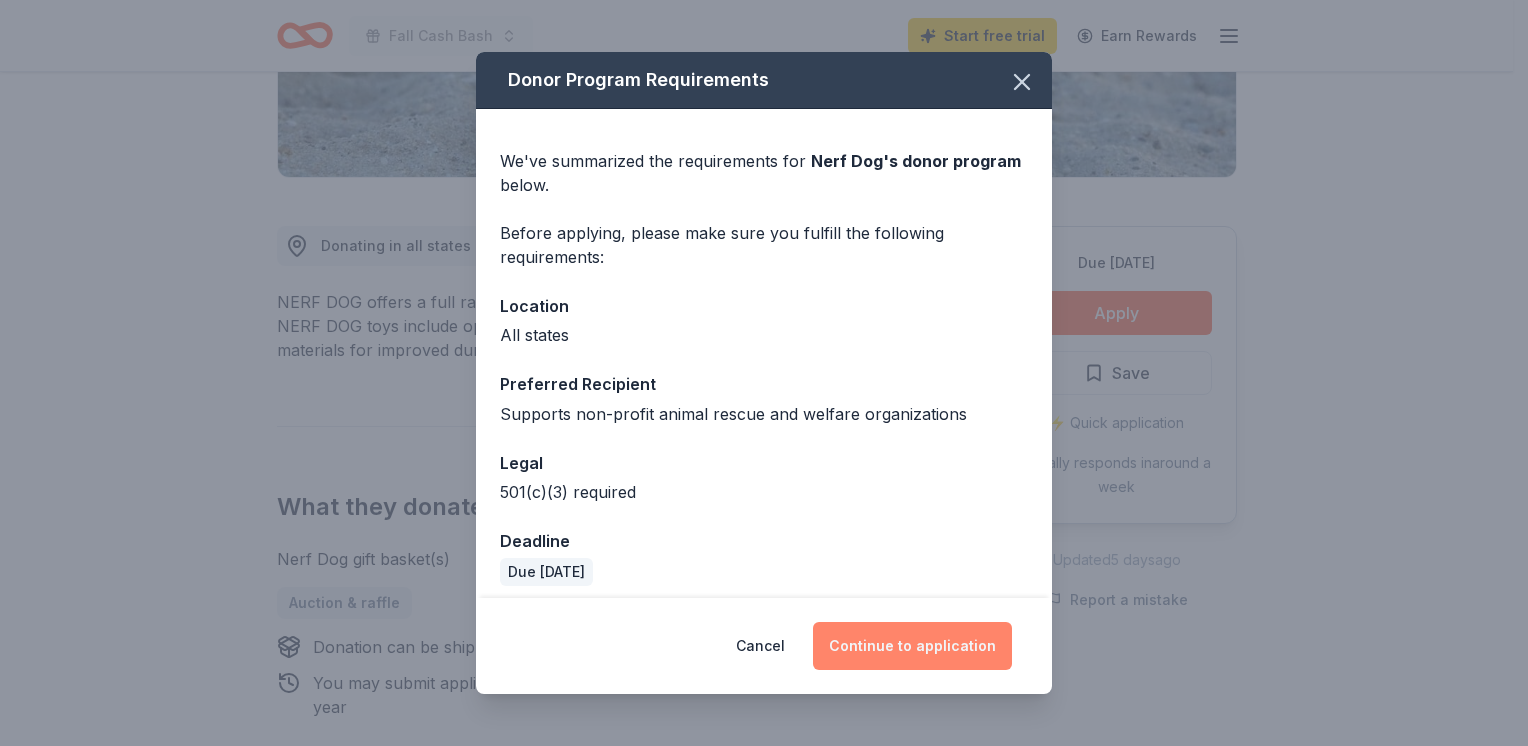 click on "Continue to application" at bounding box center (912, 646) 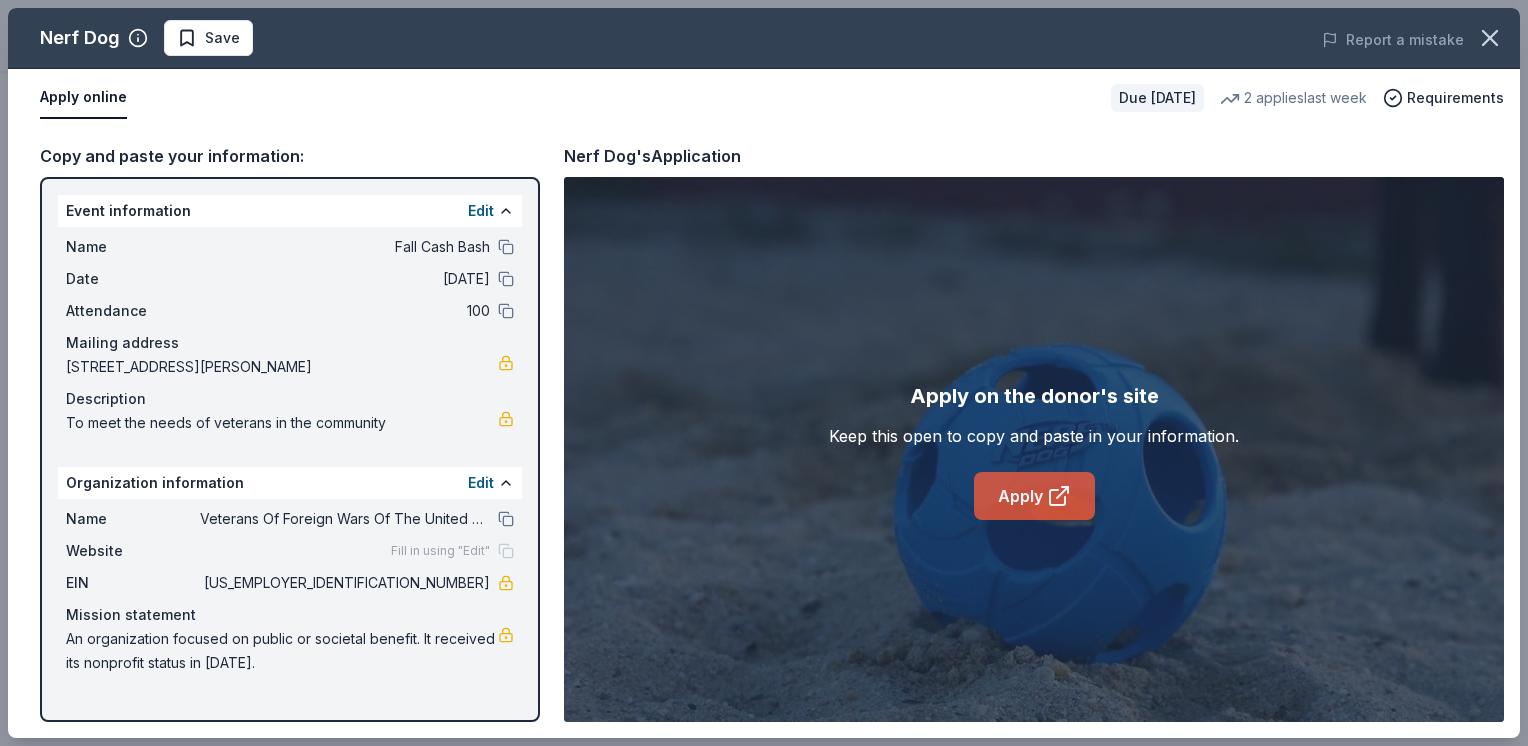 click 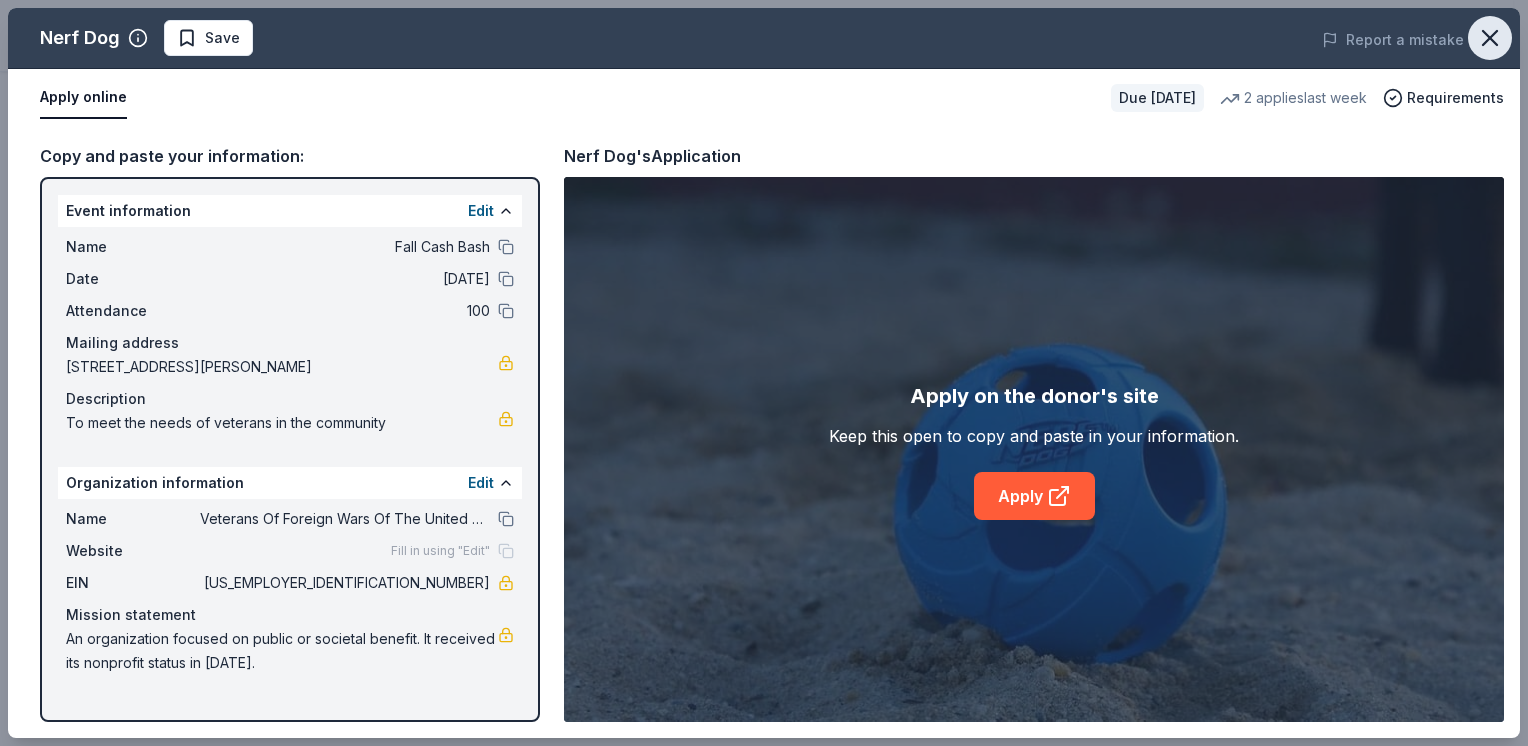 click 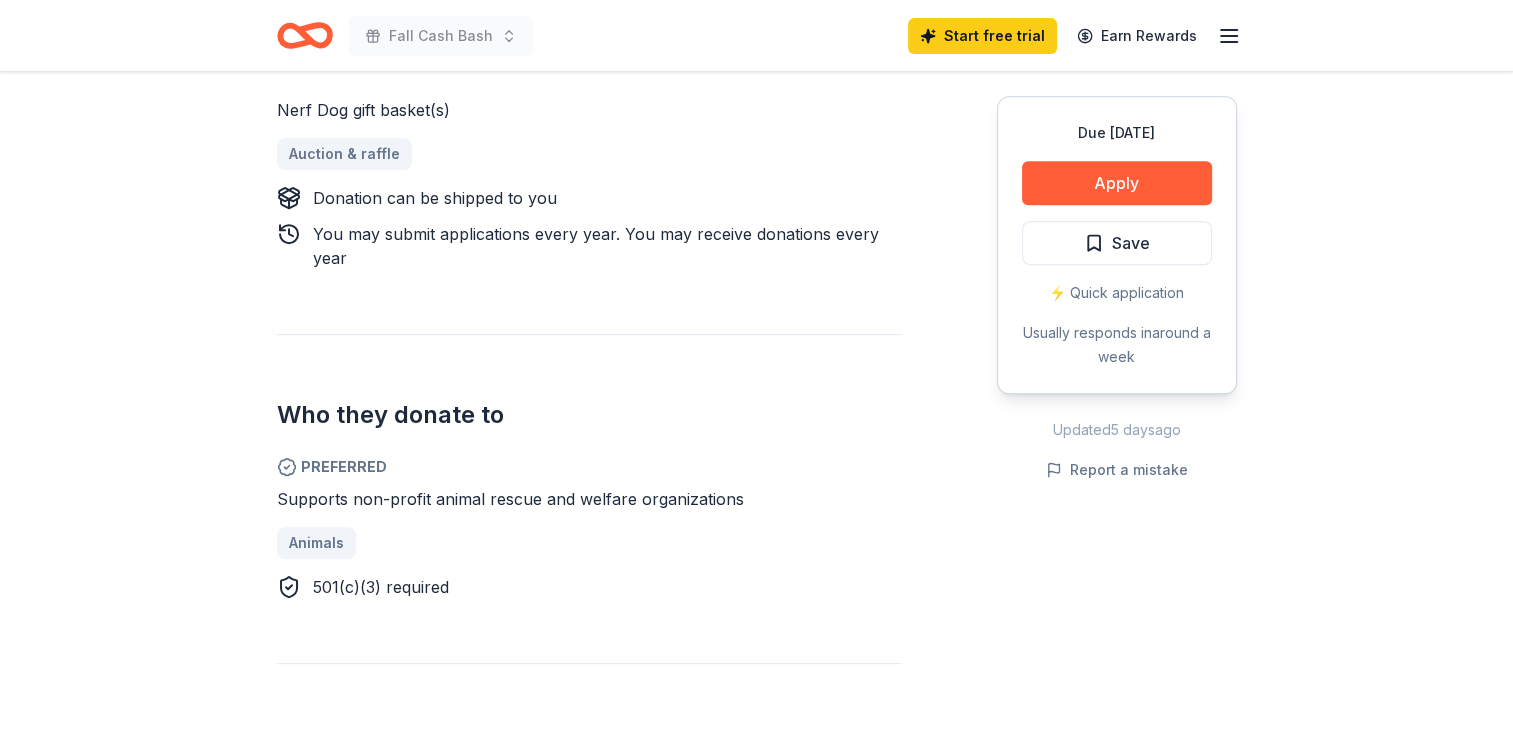 scroll, scrollTop: 948, scrollLeft: 0, axis: vertical 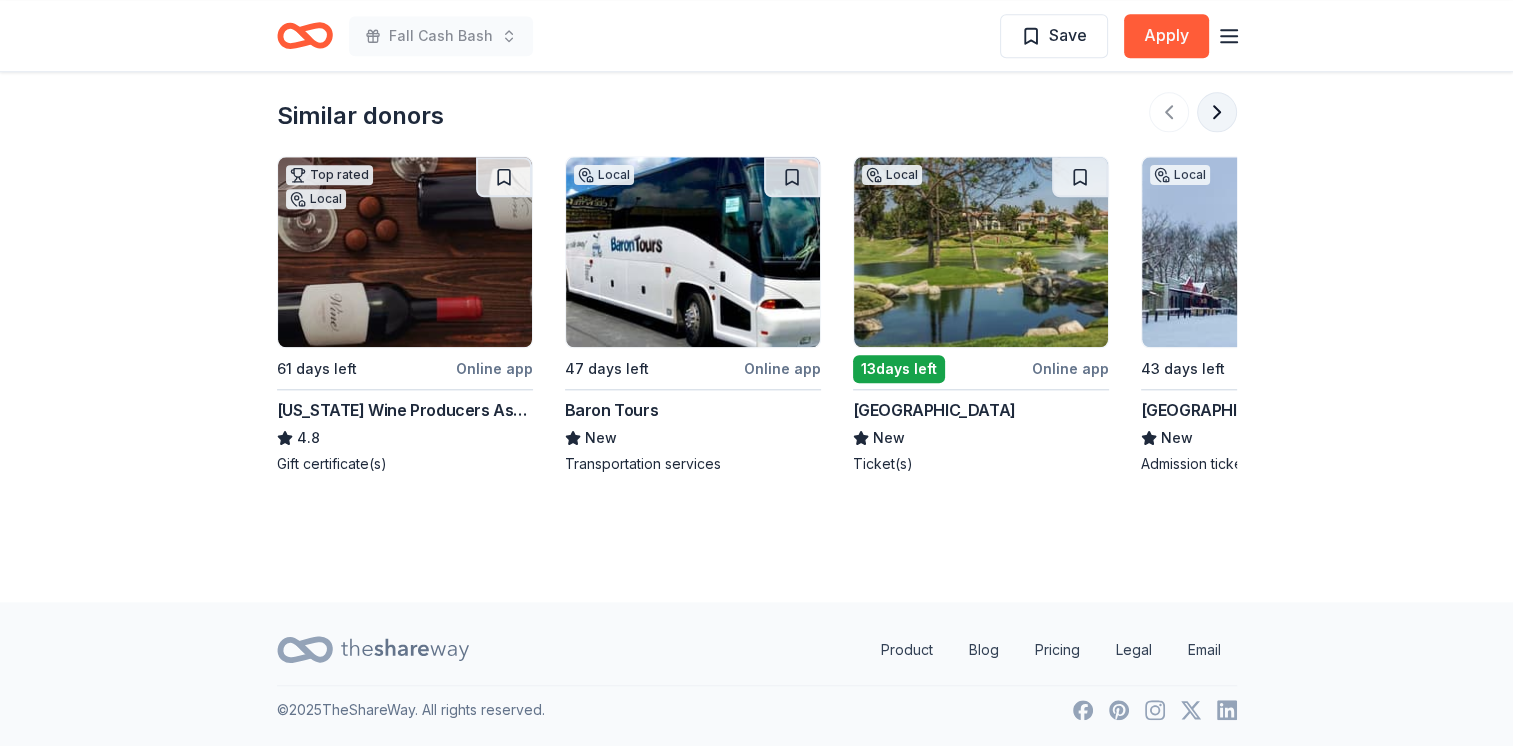 click at bounding box center (1217, 112) 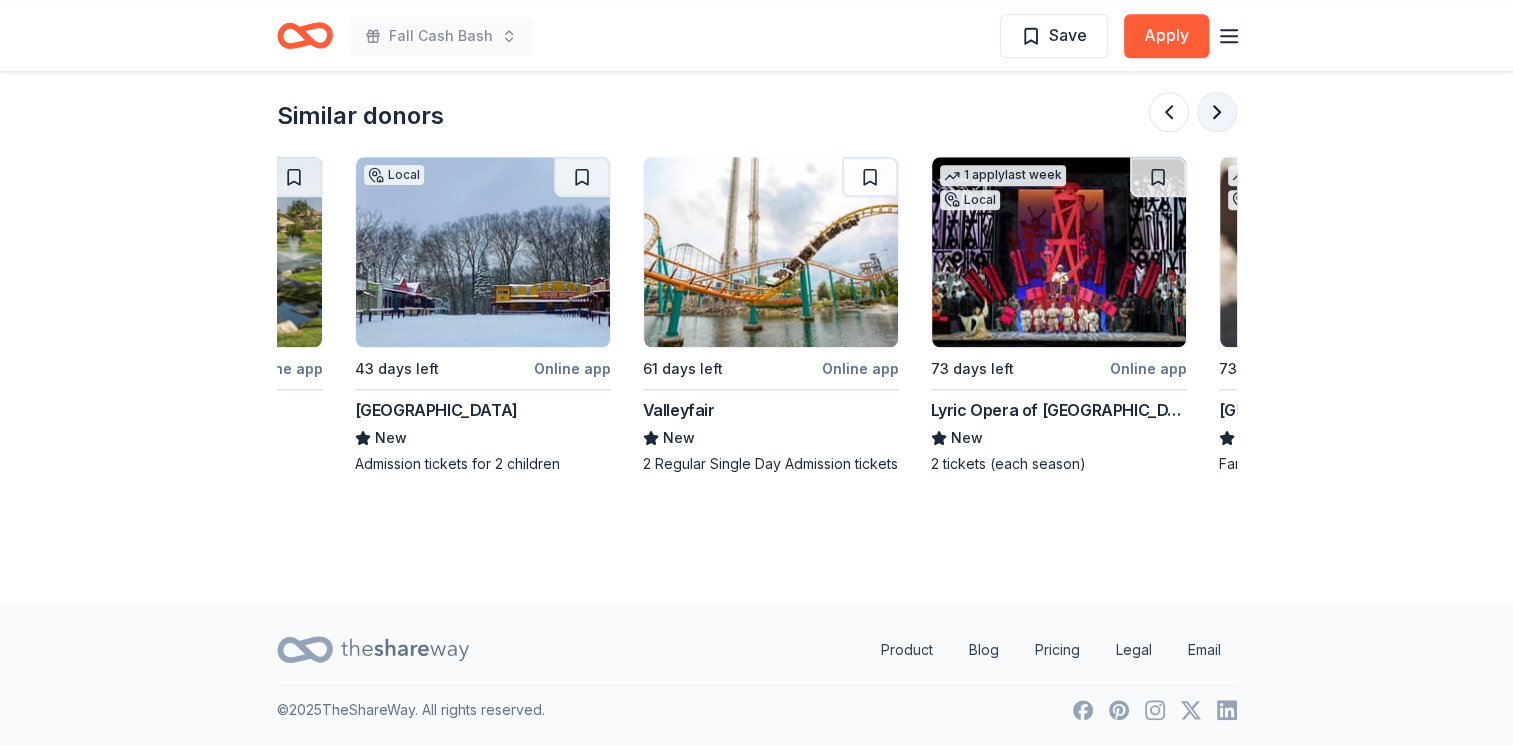 scroll, scrollTop: 0, scrollLeft: 864, axis: horizontal 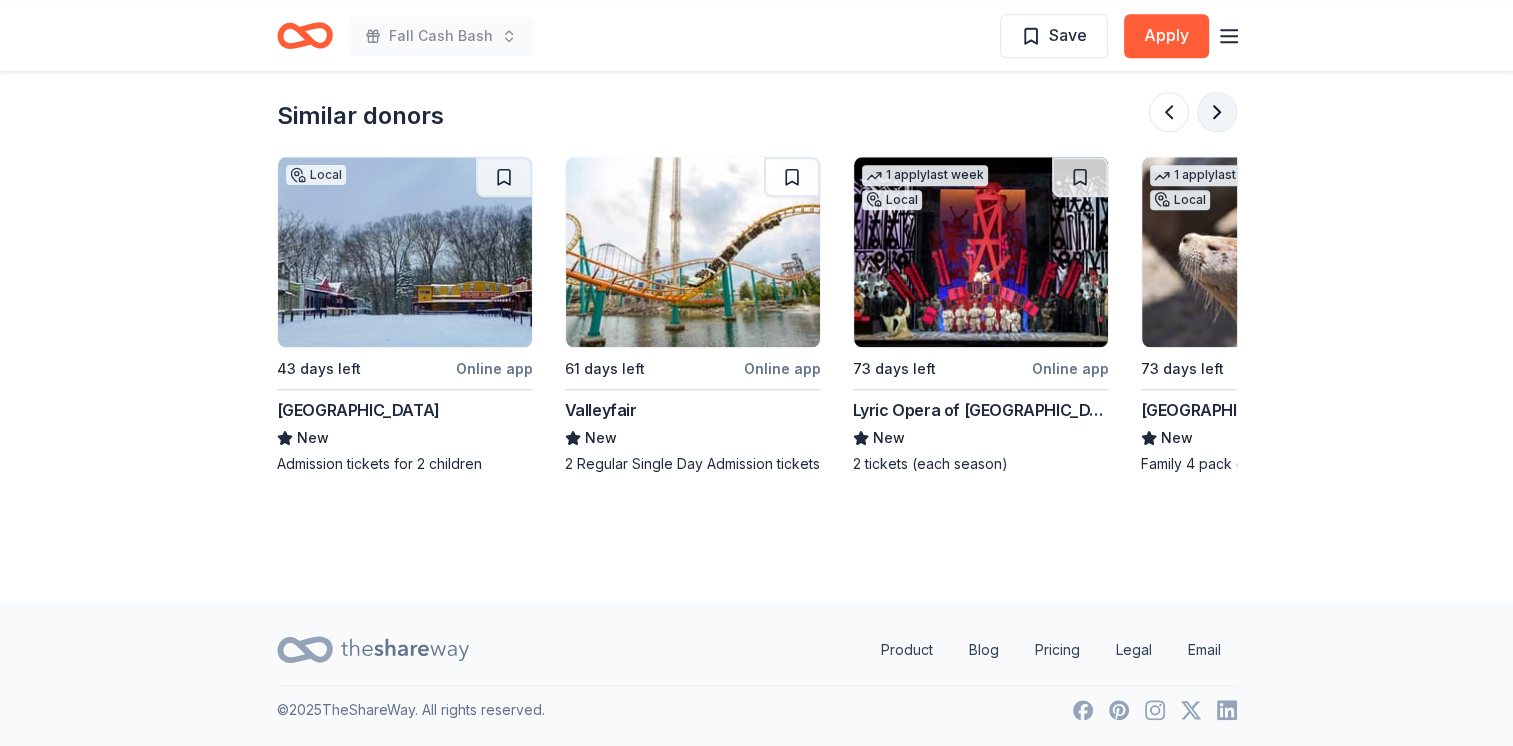 click at bounding box center (1217, 112) 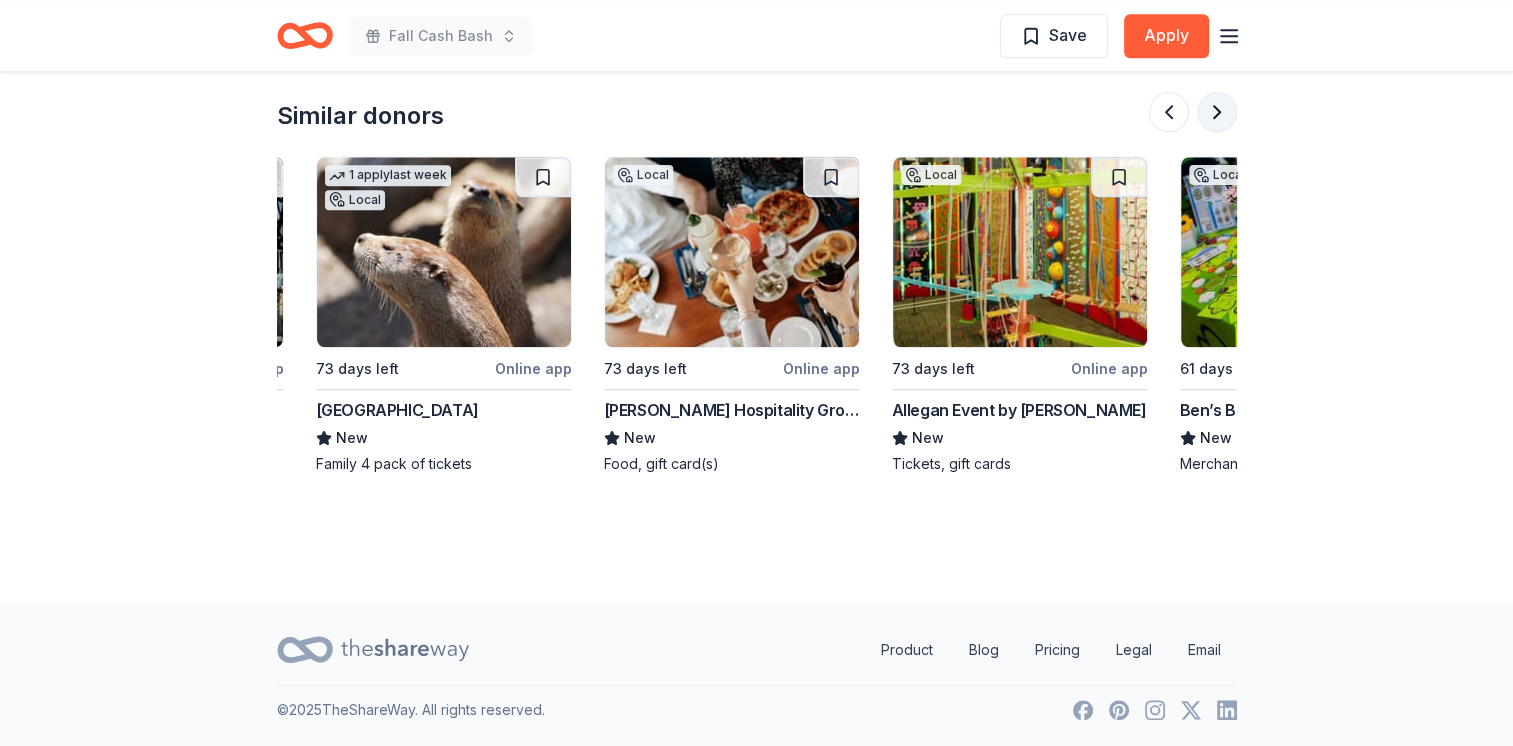 scroll, scrollTop: 0, scrollLeft: 1728, axis: horizontal 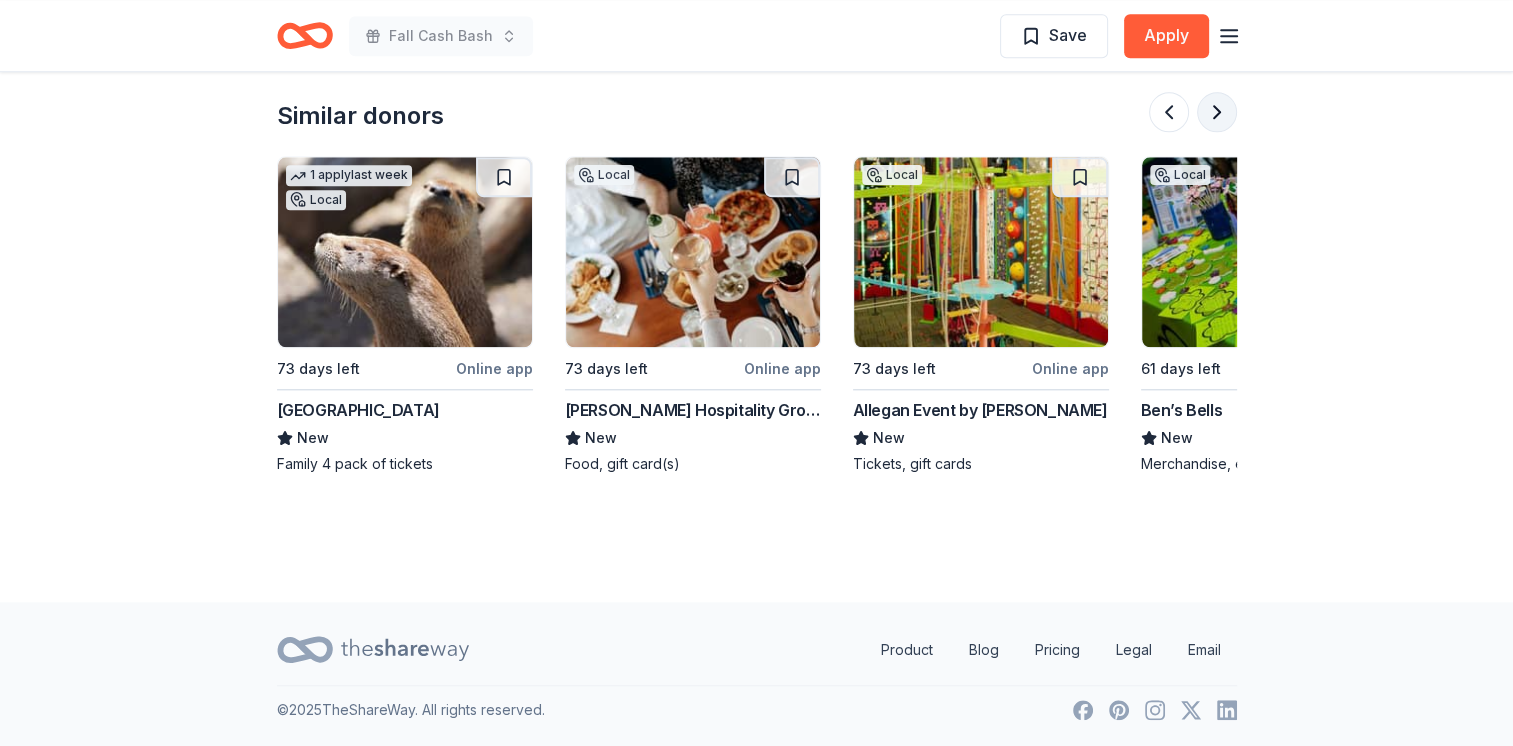 click at bounding box center [1217, 112] 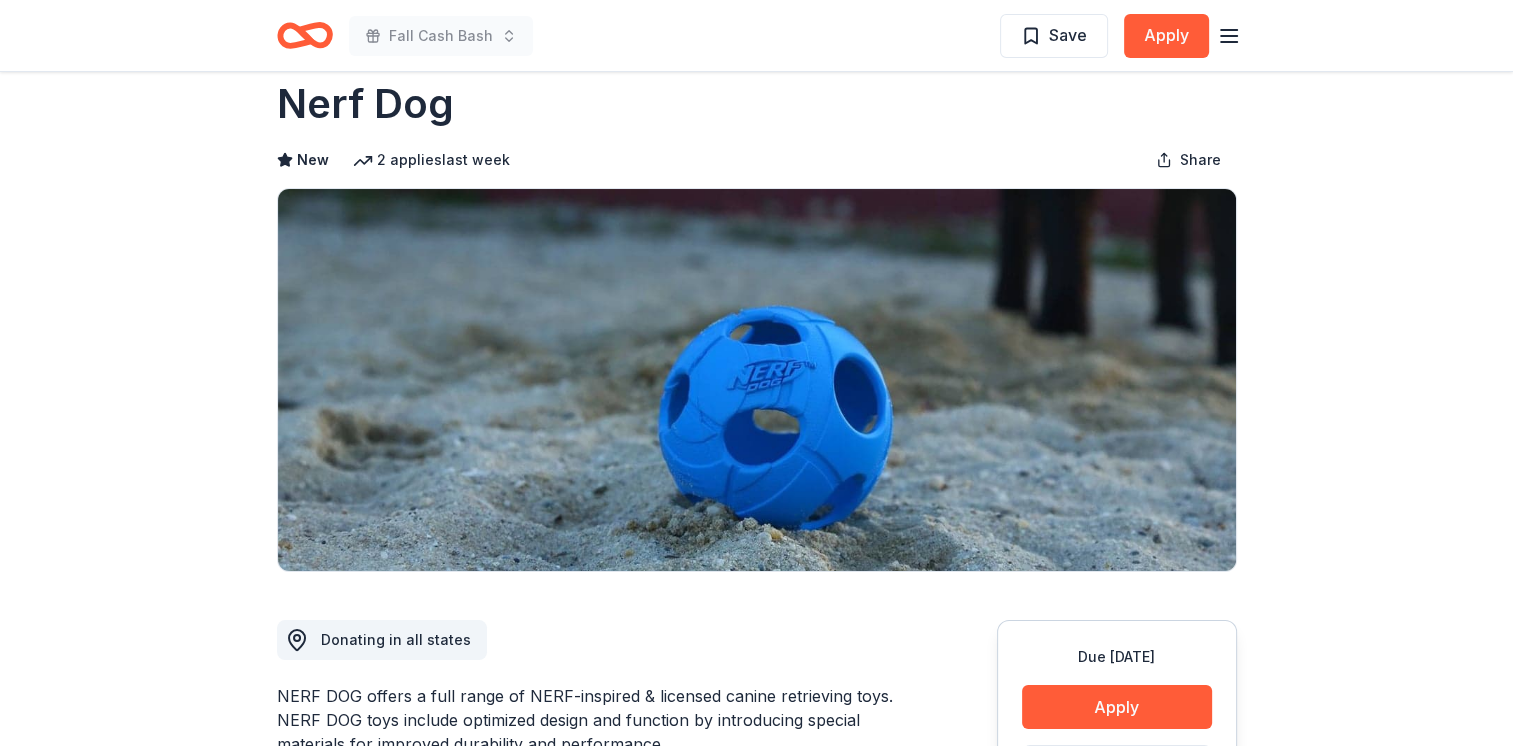 scroll, scrollTop: 0, scrollLeft: 0, axis: both 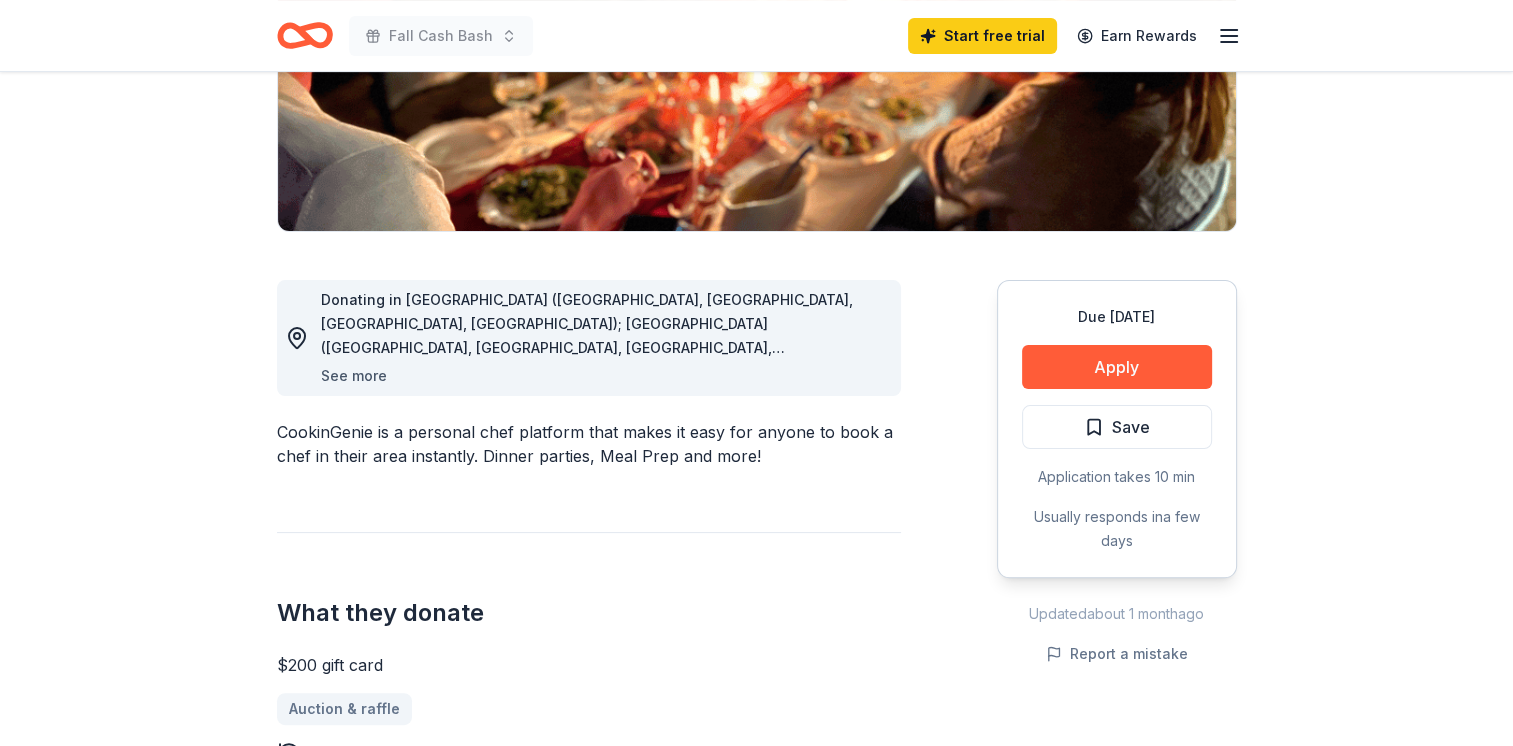 click on "See more" at bounding box center [354, 376] 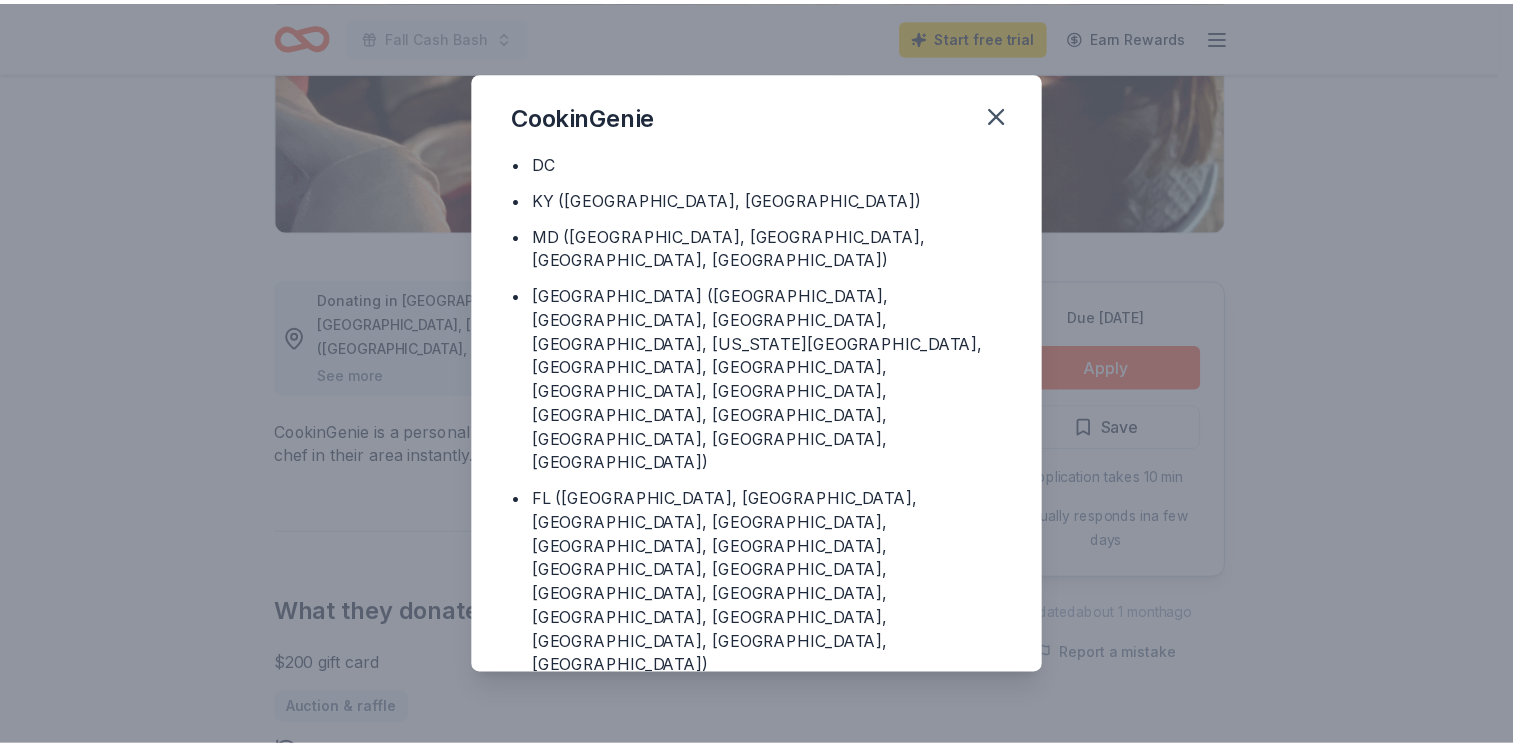 scroll, scrollTop: 185, scrollLeft: 0, axis: vertical 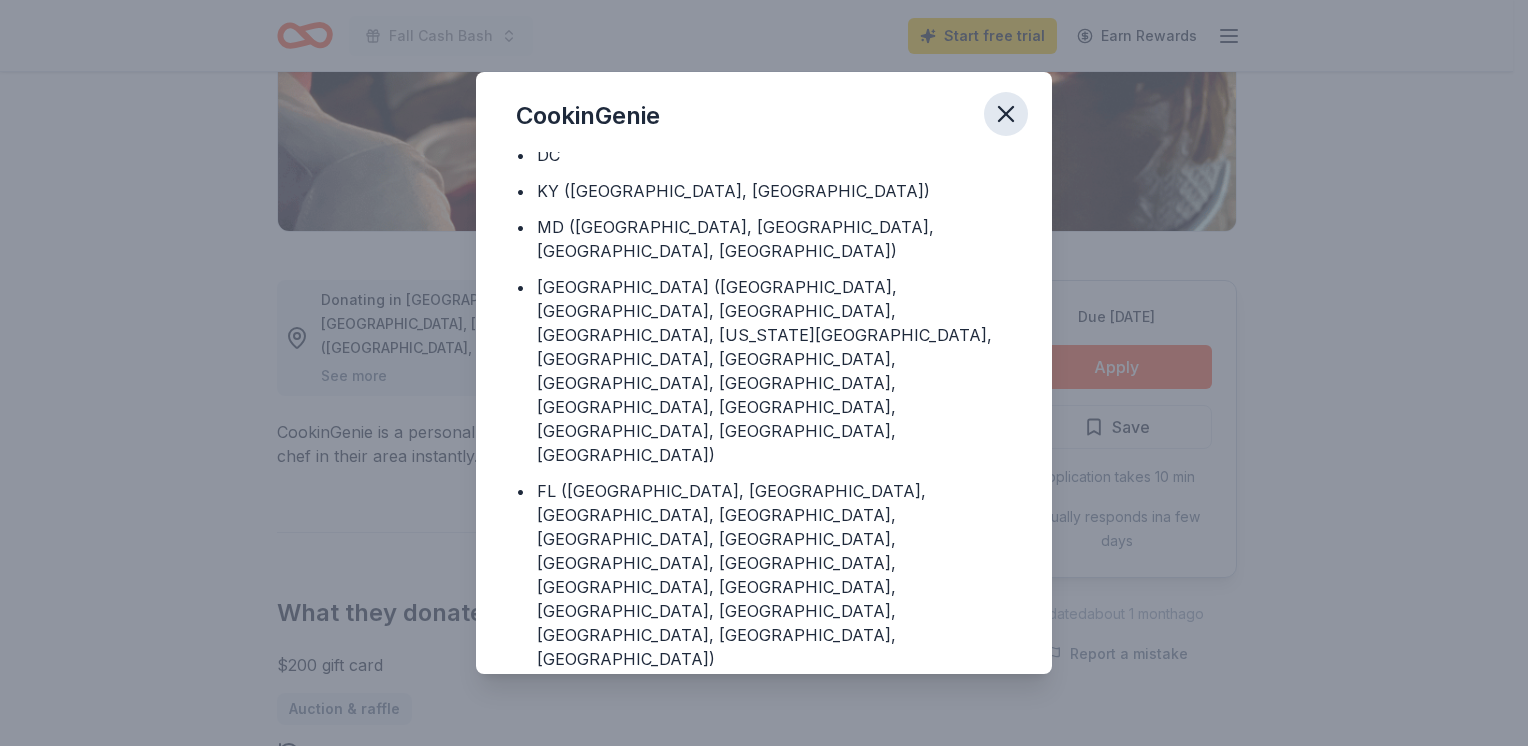 click 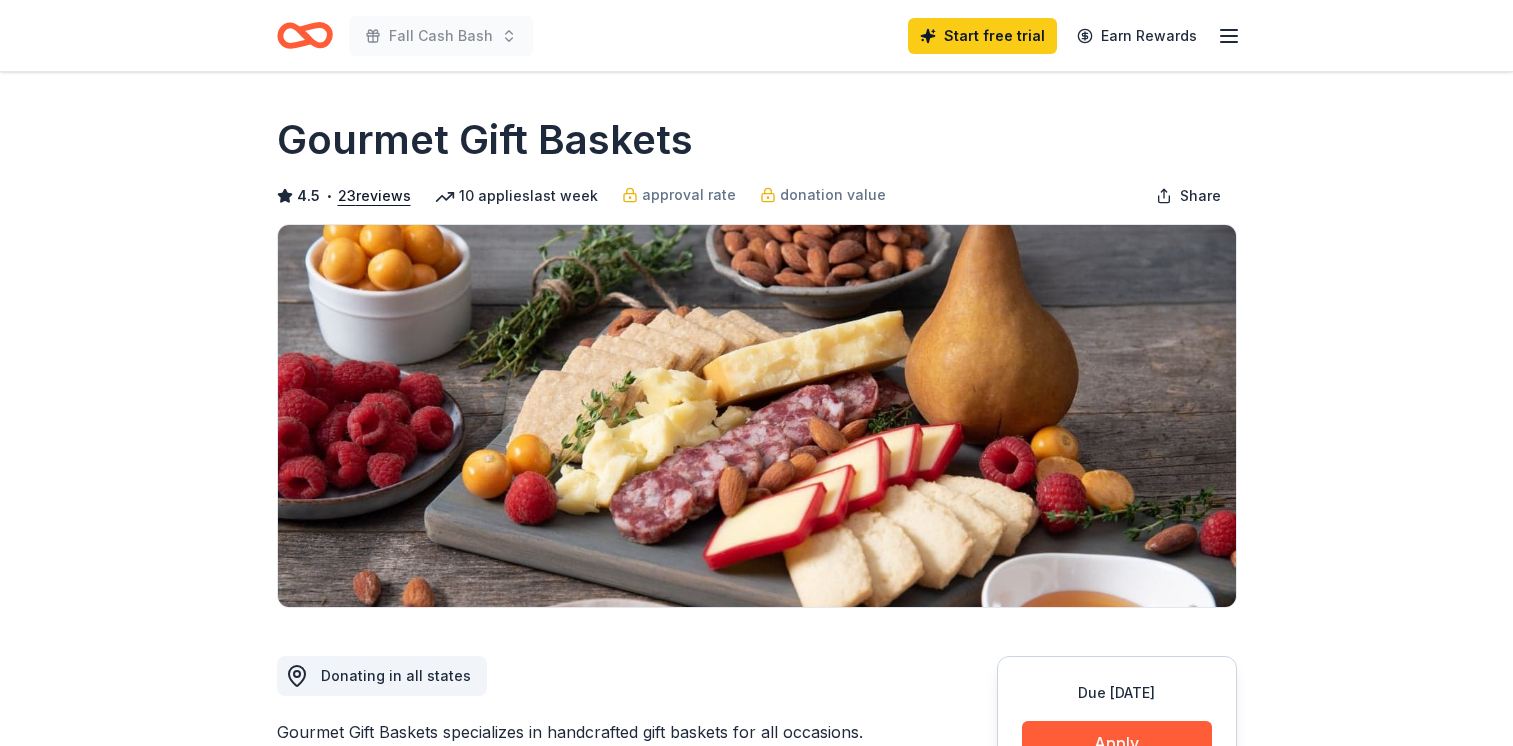 scroll, scrollTop: 0, scrollLeft: 0, axis: both 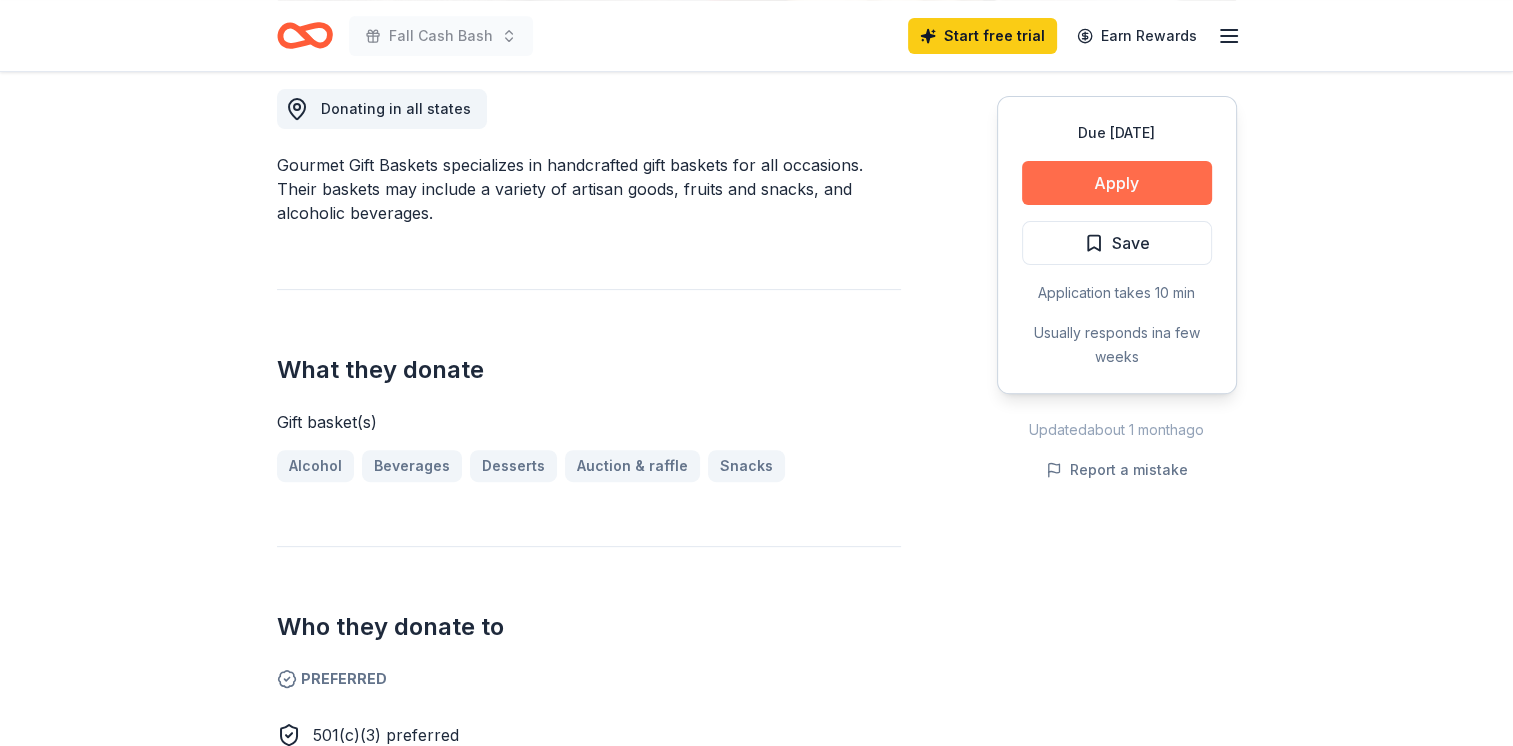 click on "Apply" at bounding box center (1117, 183) 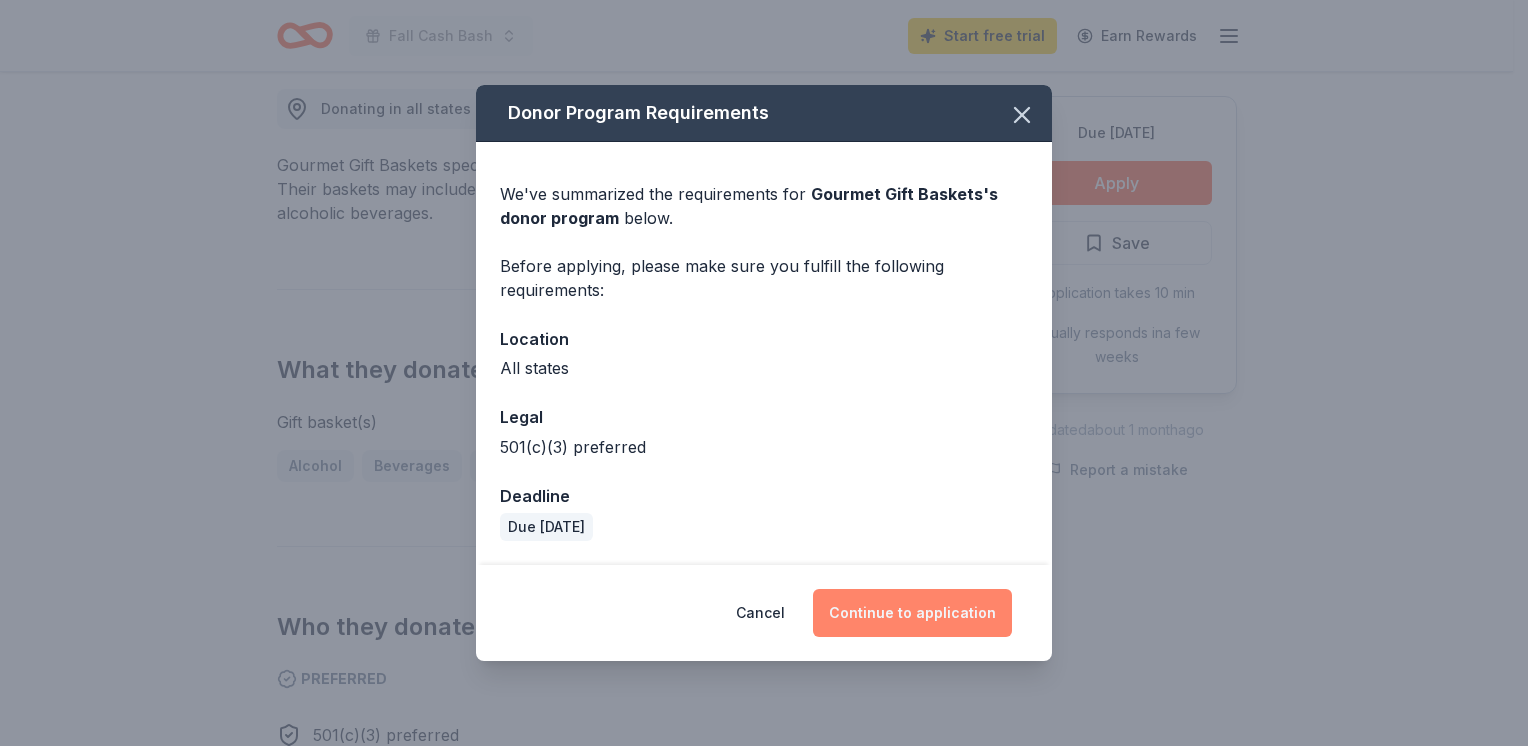 click on "Continue to application" at bounding box center (912, 613) 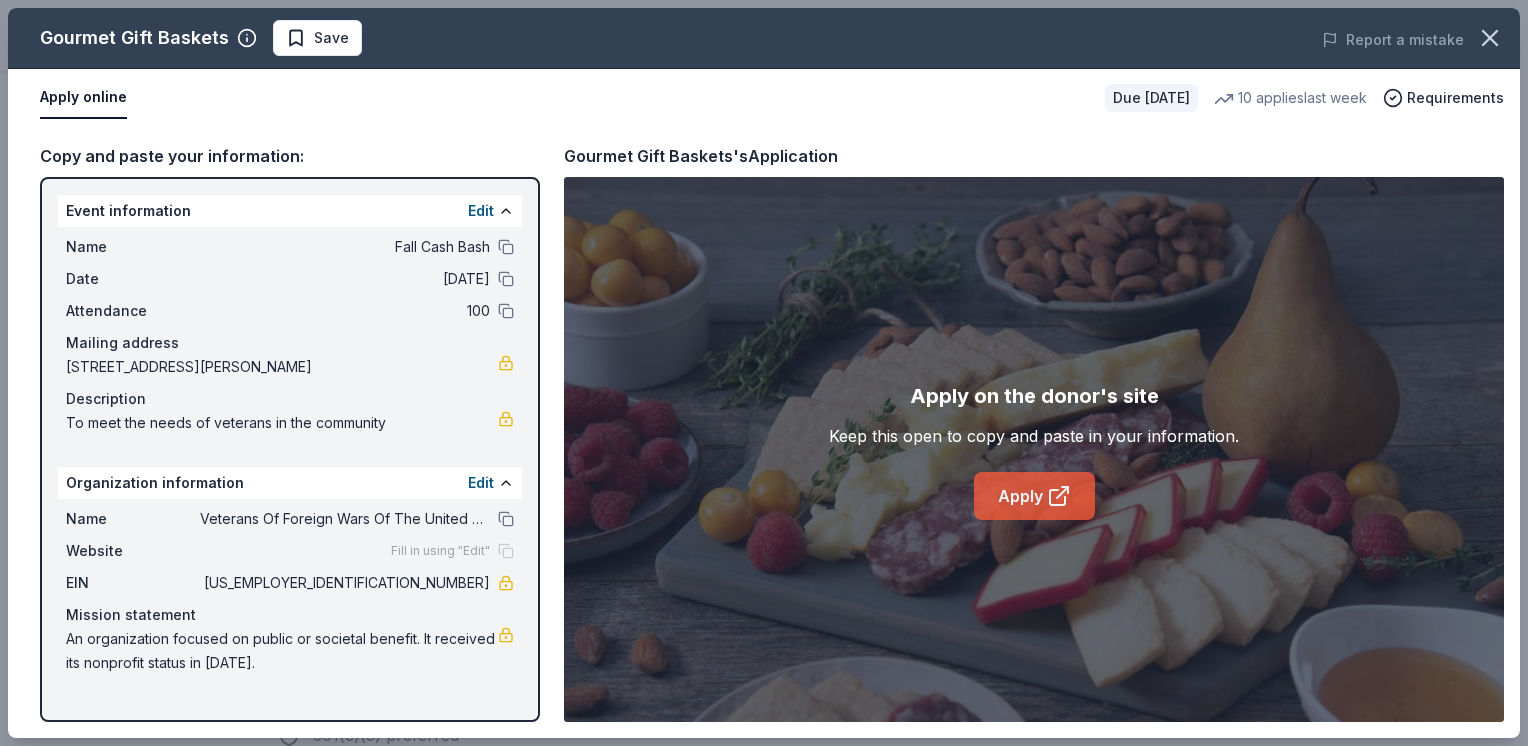 click 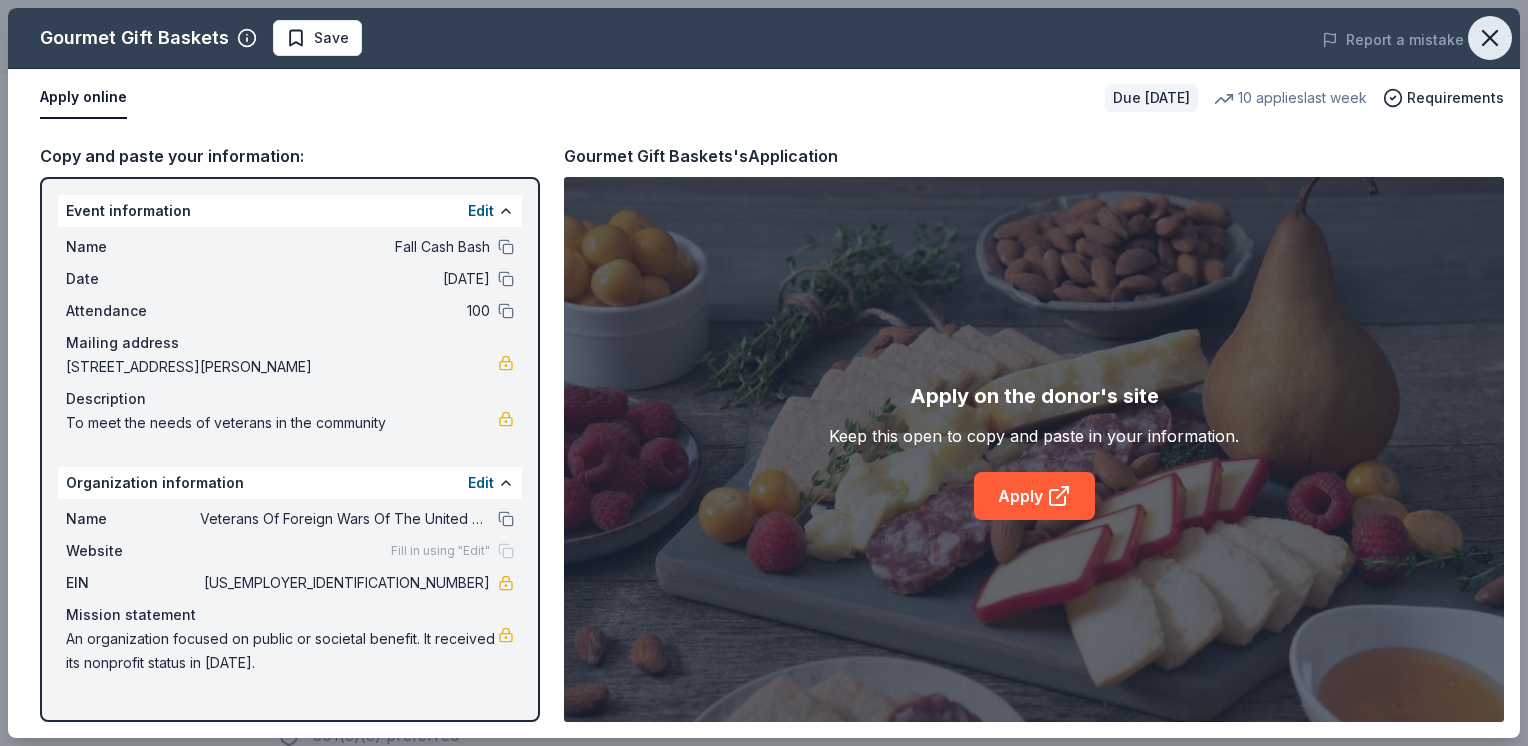 click 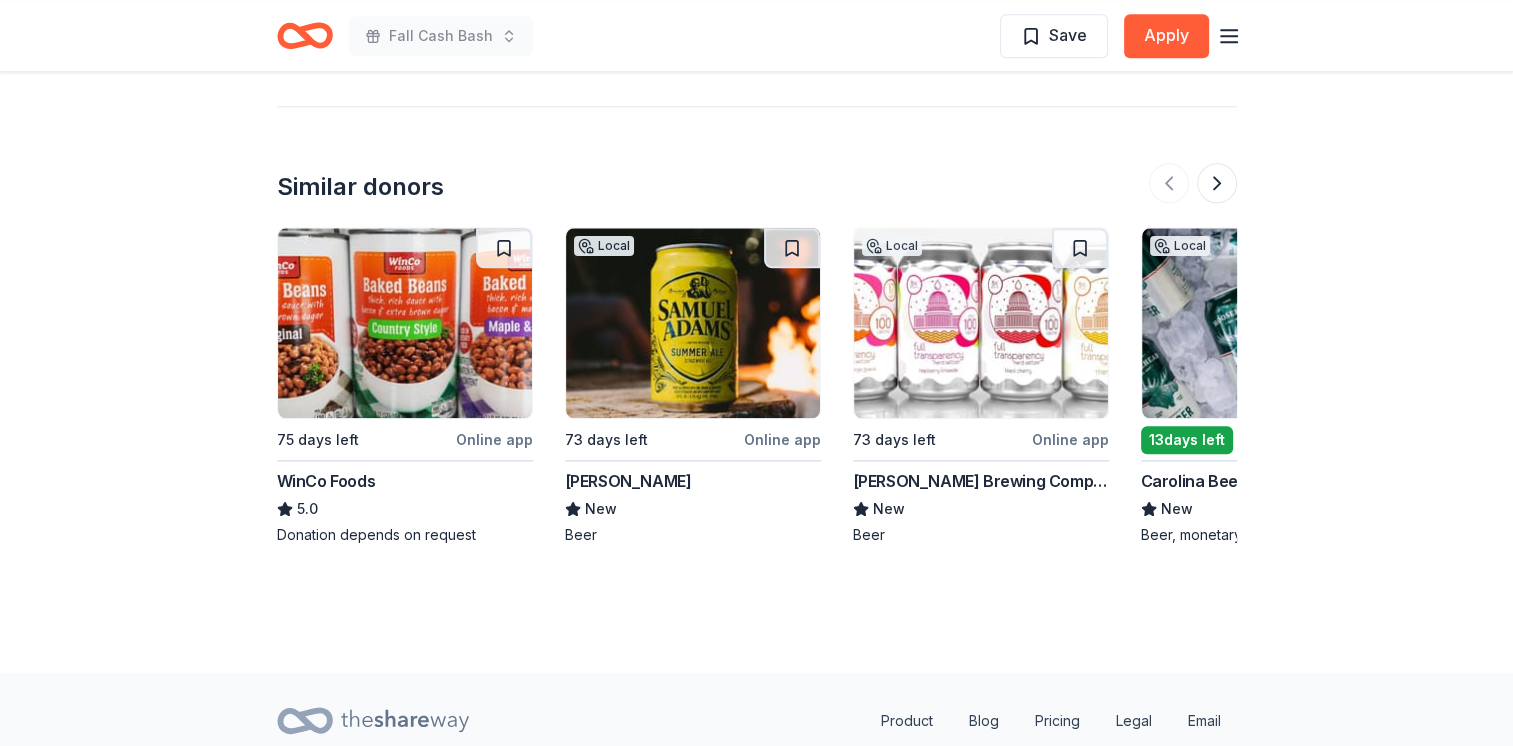 scroll, scrollTop: 2363, scrollLeft: 0, axis: vertical 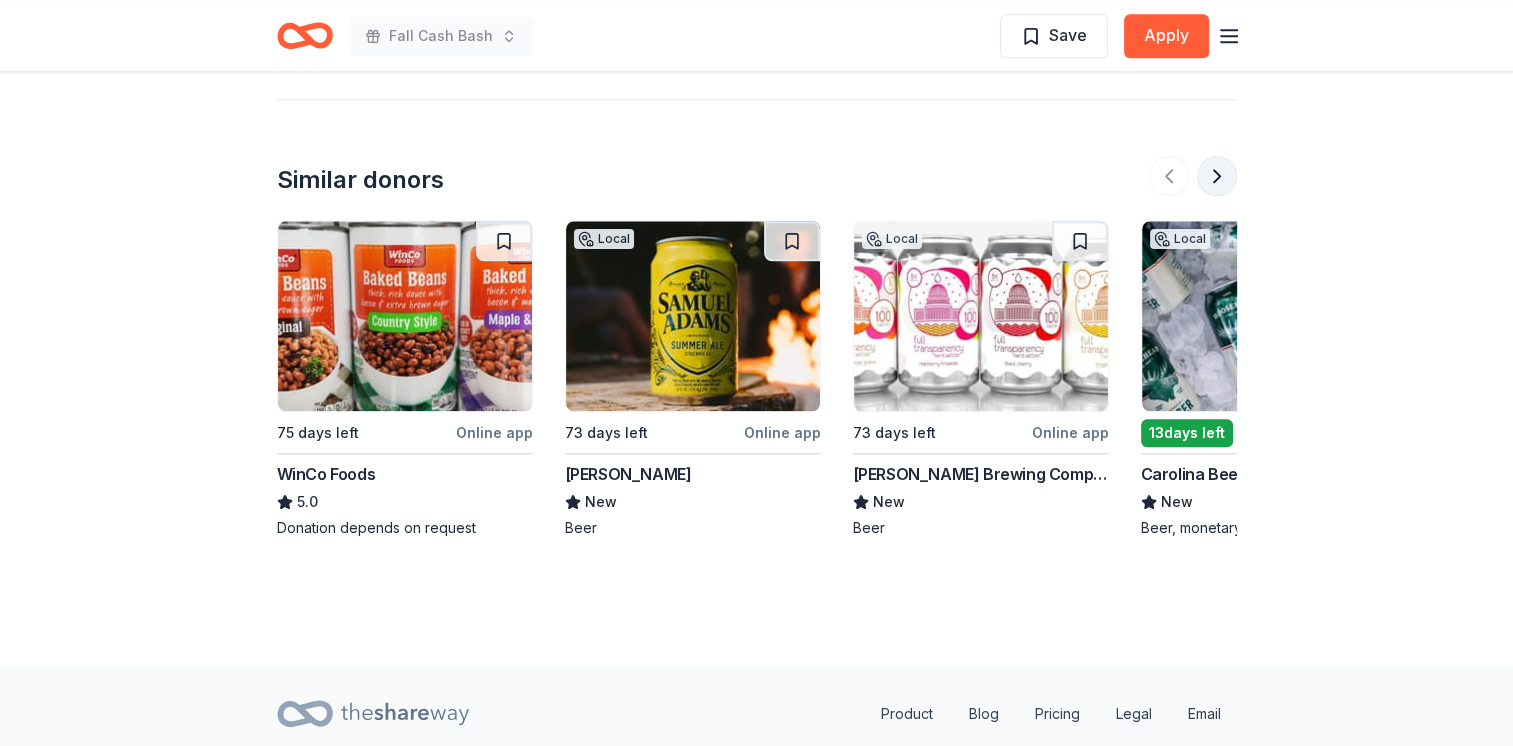 click at bounding box center [1217, 176] 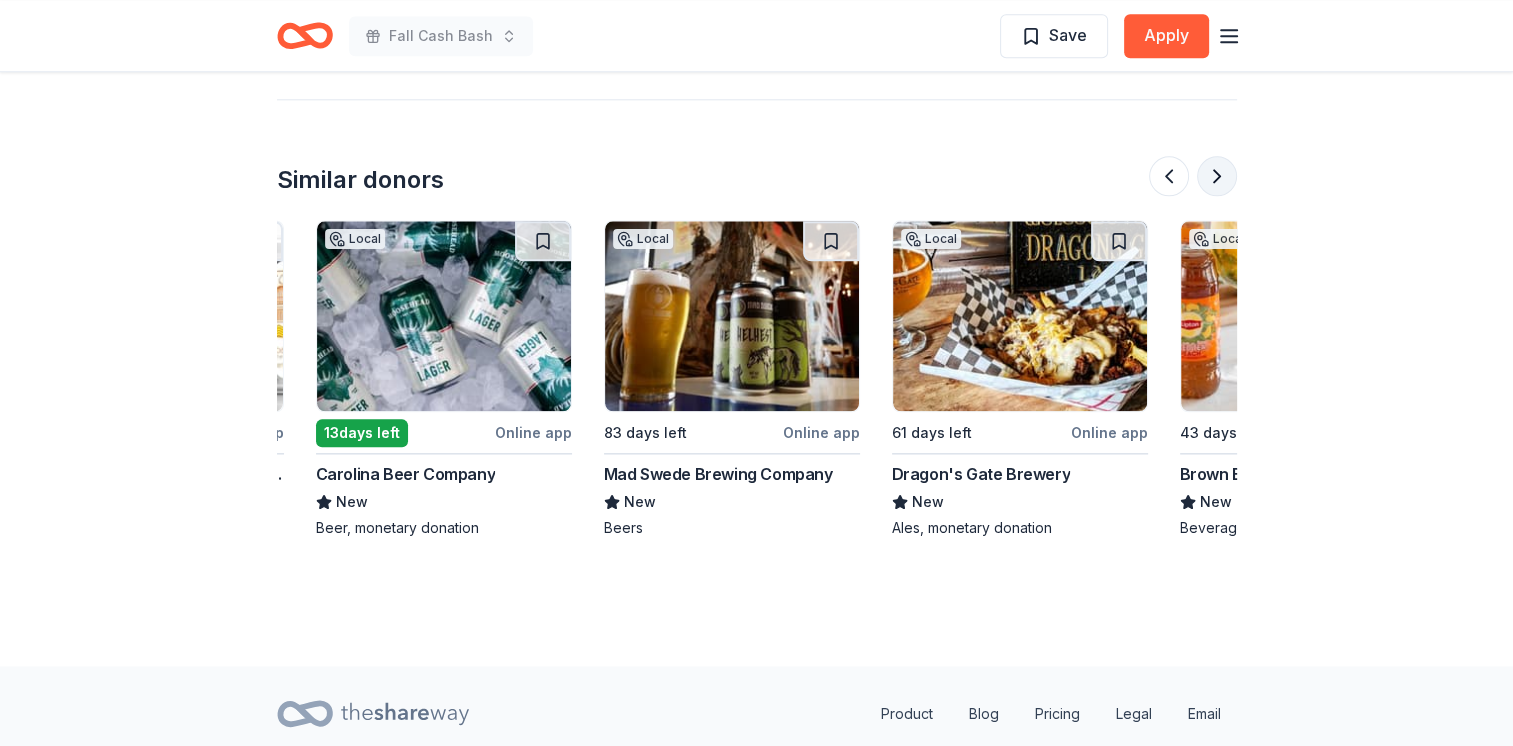 scroll, scrollTop: 0, scrollLeft: 864, axis: horizontal 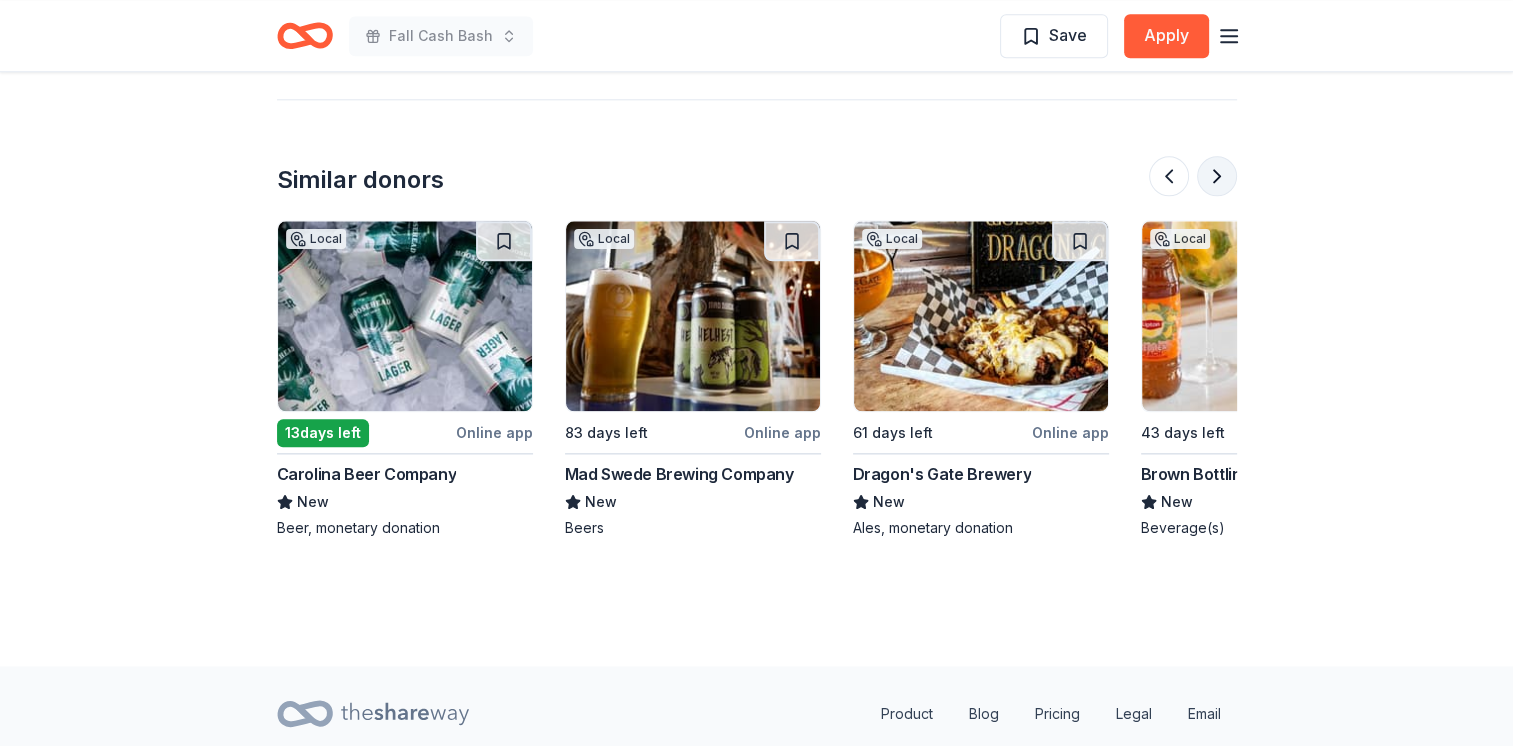 click at bounding box center [1217, 176] 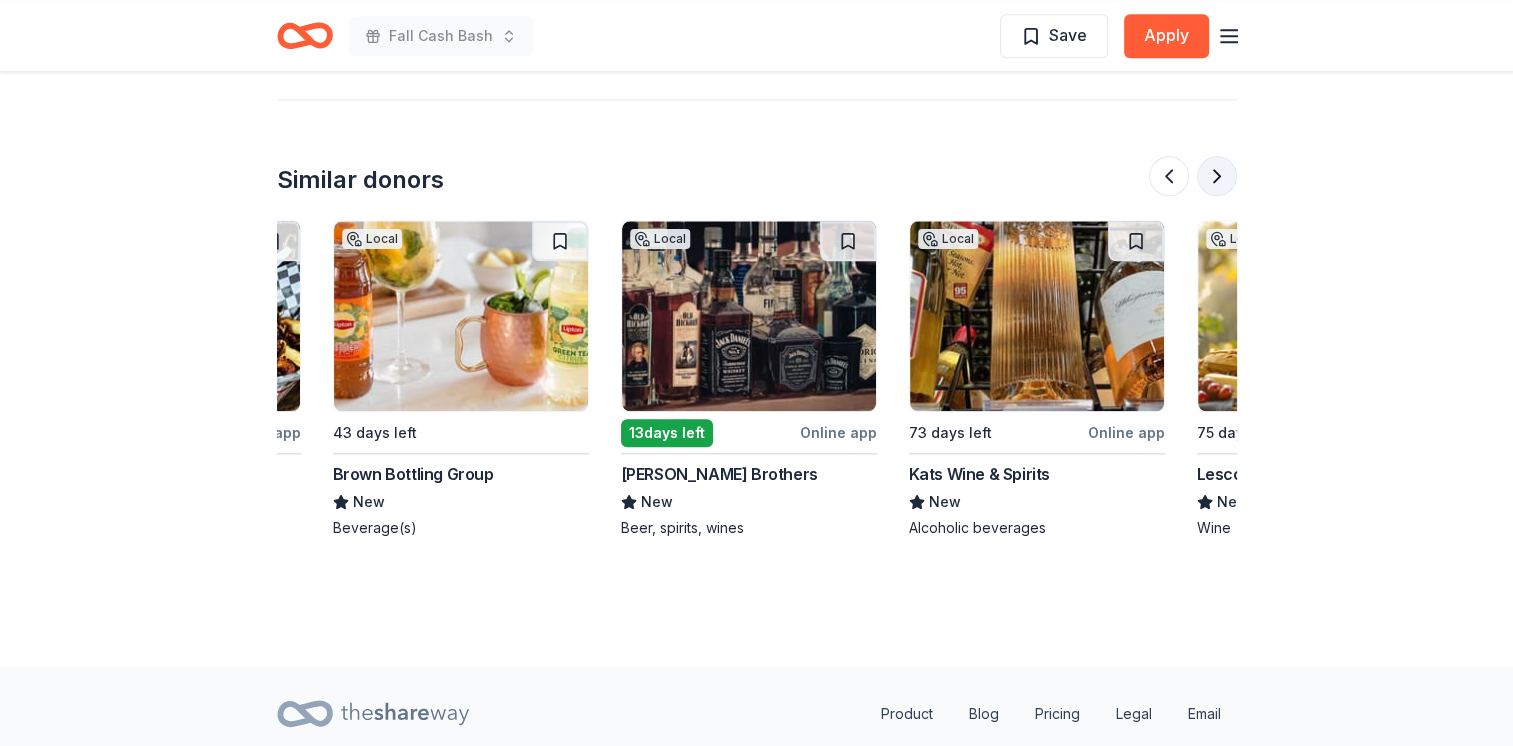 scroll, scrollTop: 0, scrollLeft: 1728, axis: horizontal 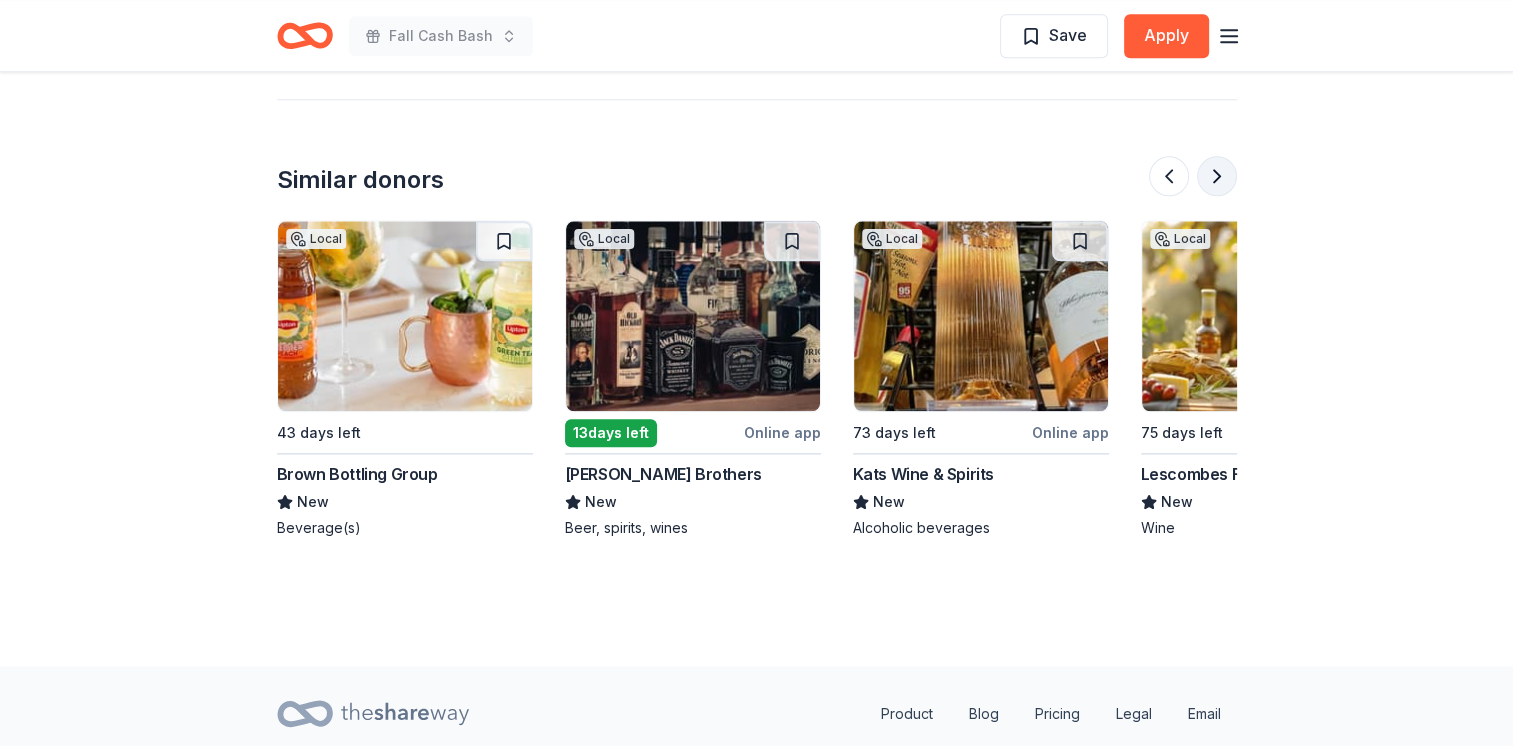 click at bounding box center (1217, 176) 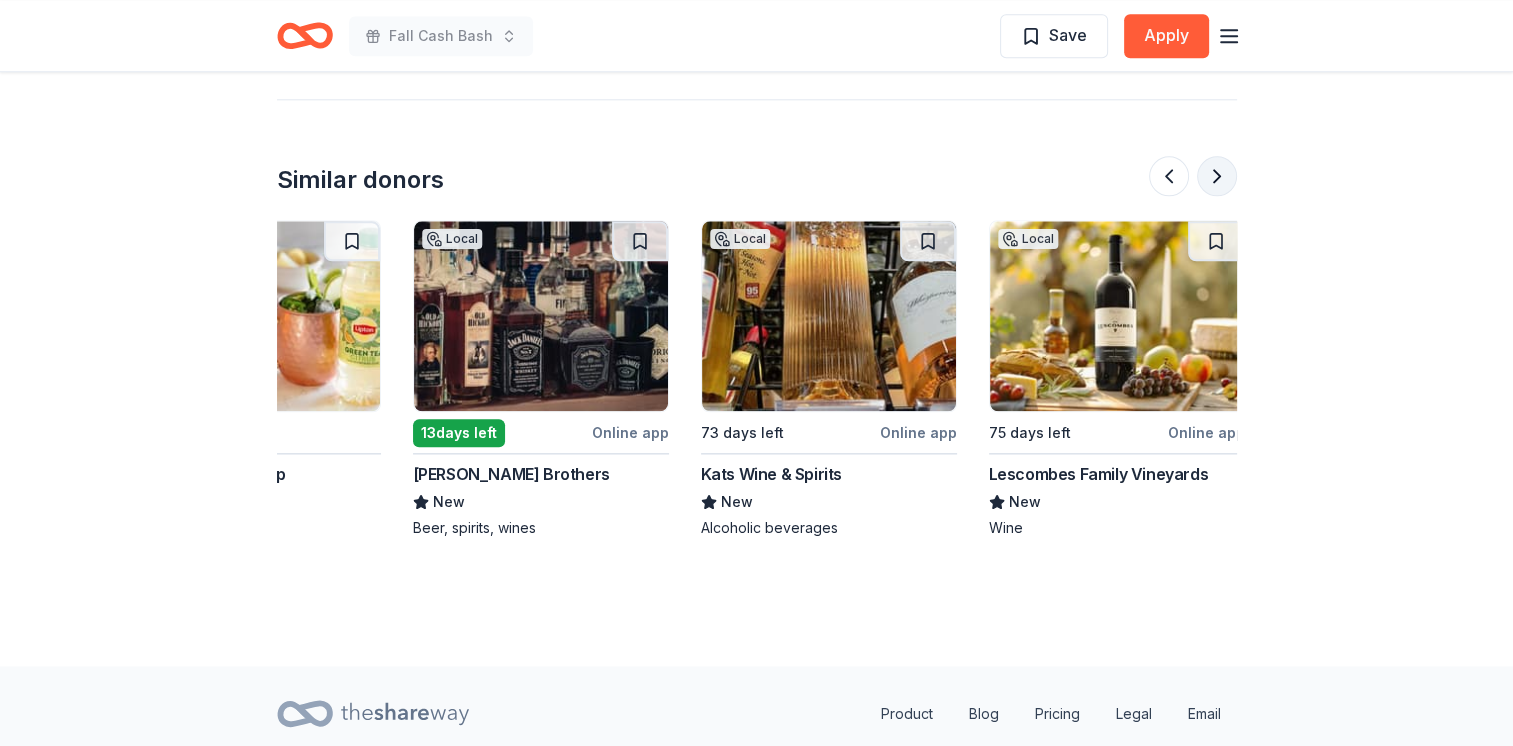 scroll, scrollTop: 0, scrollLeft: 1888, axis: horizontal 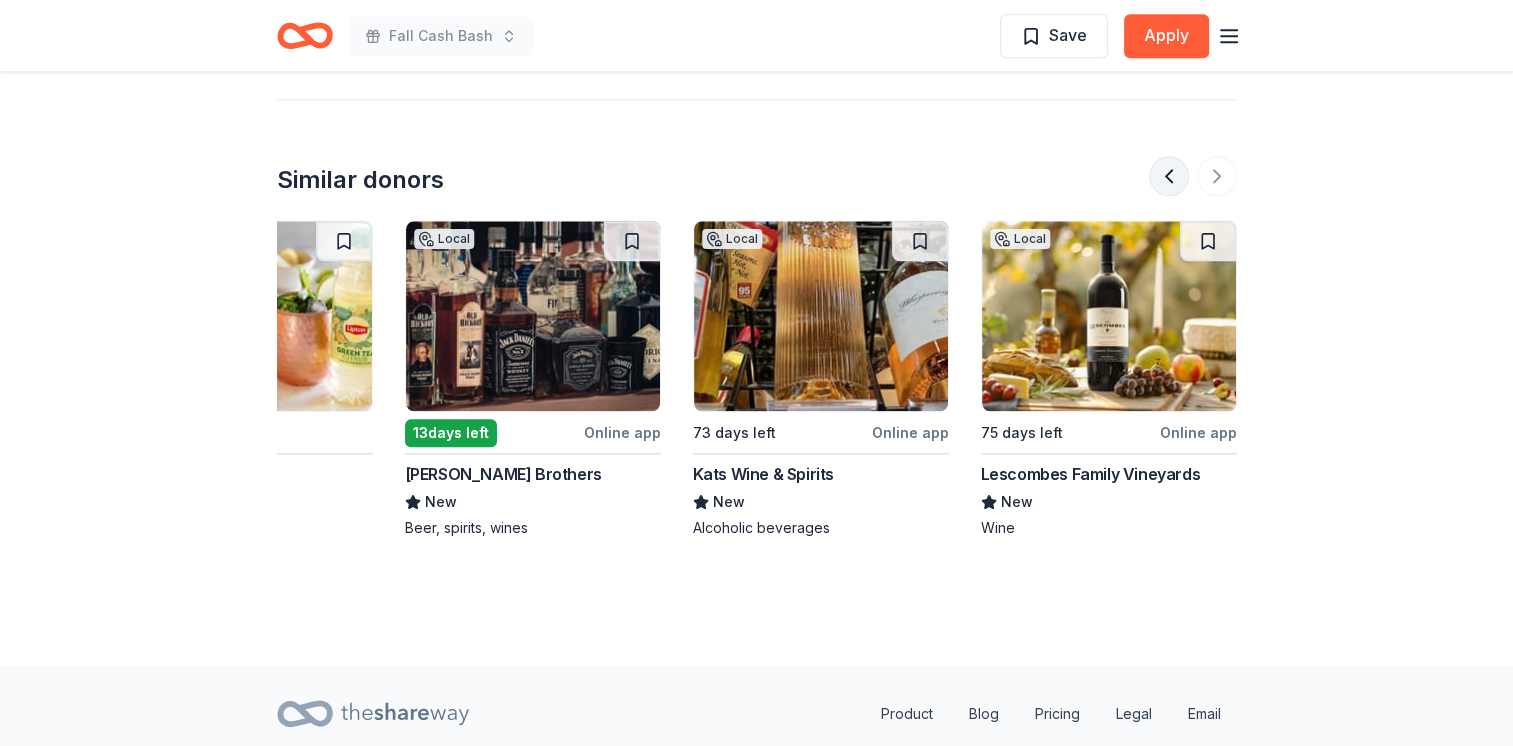 click at bounding box center (1169, 176) 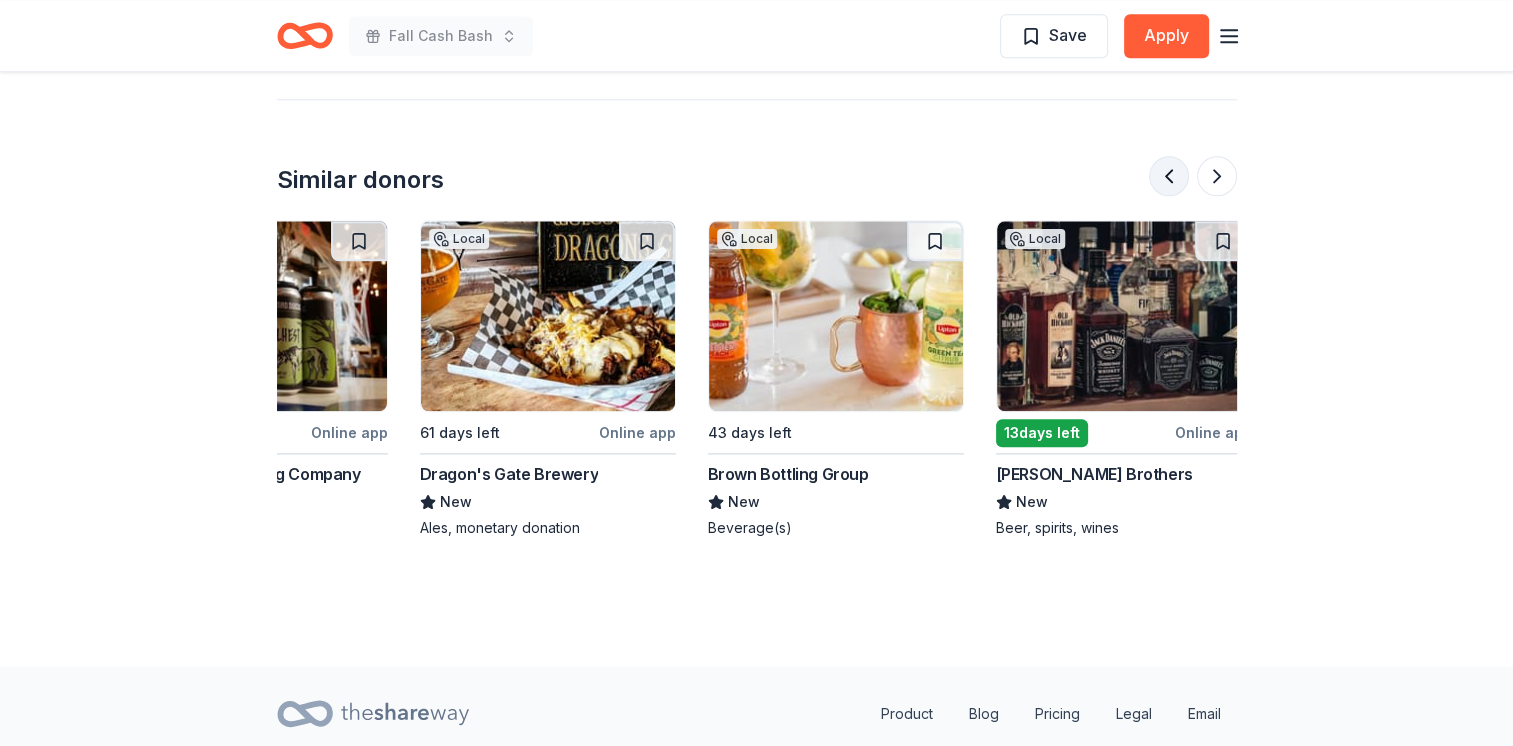 scroll, scrollTop: 0, scrollLeft: 1152, axis: horizontal 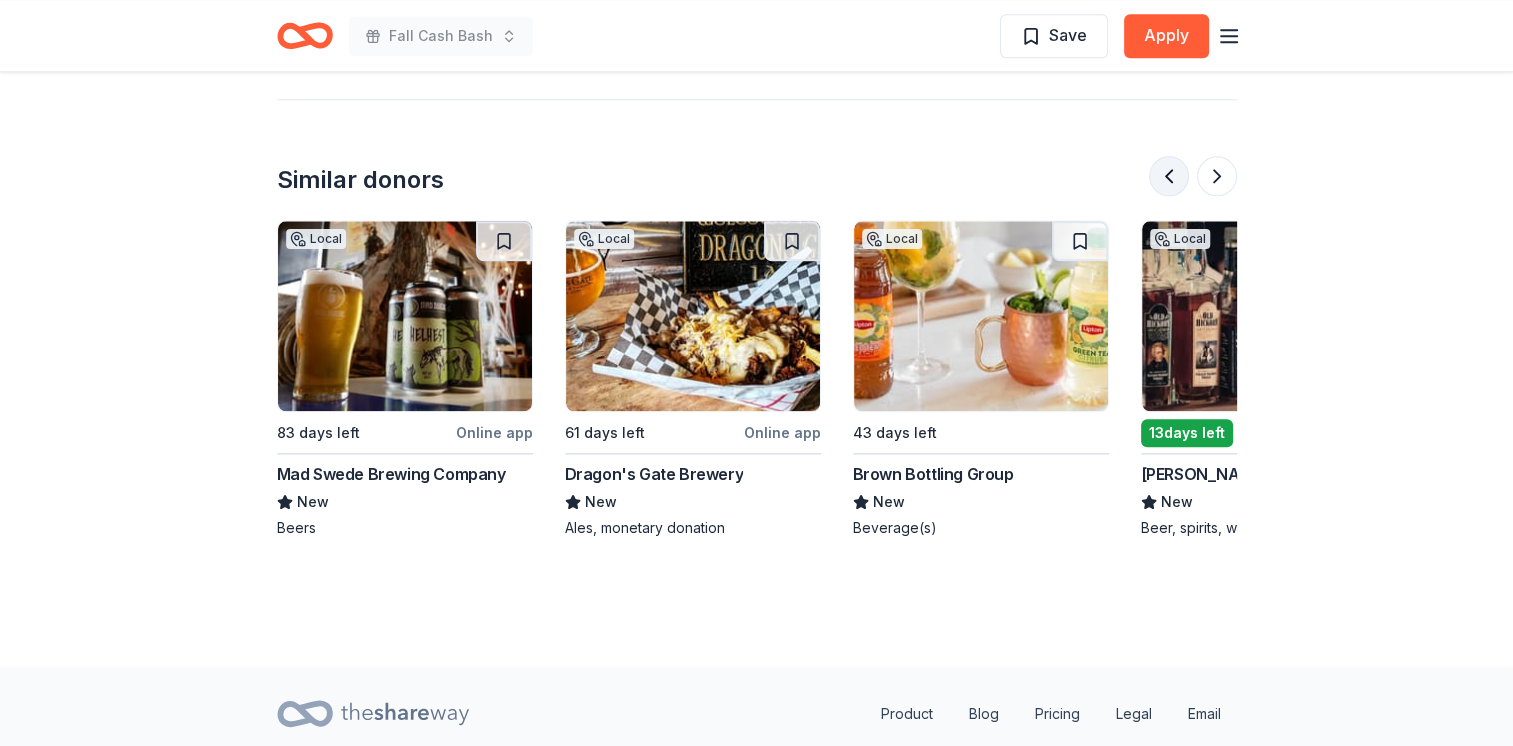 click at bounding box center (1169, 176) 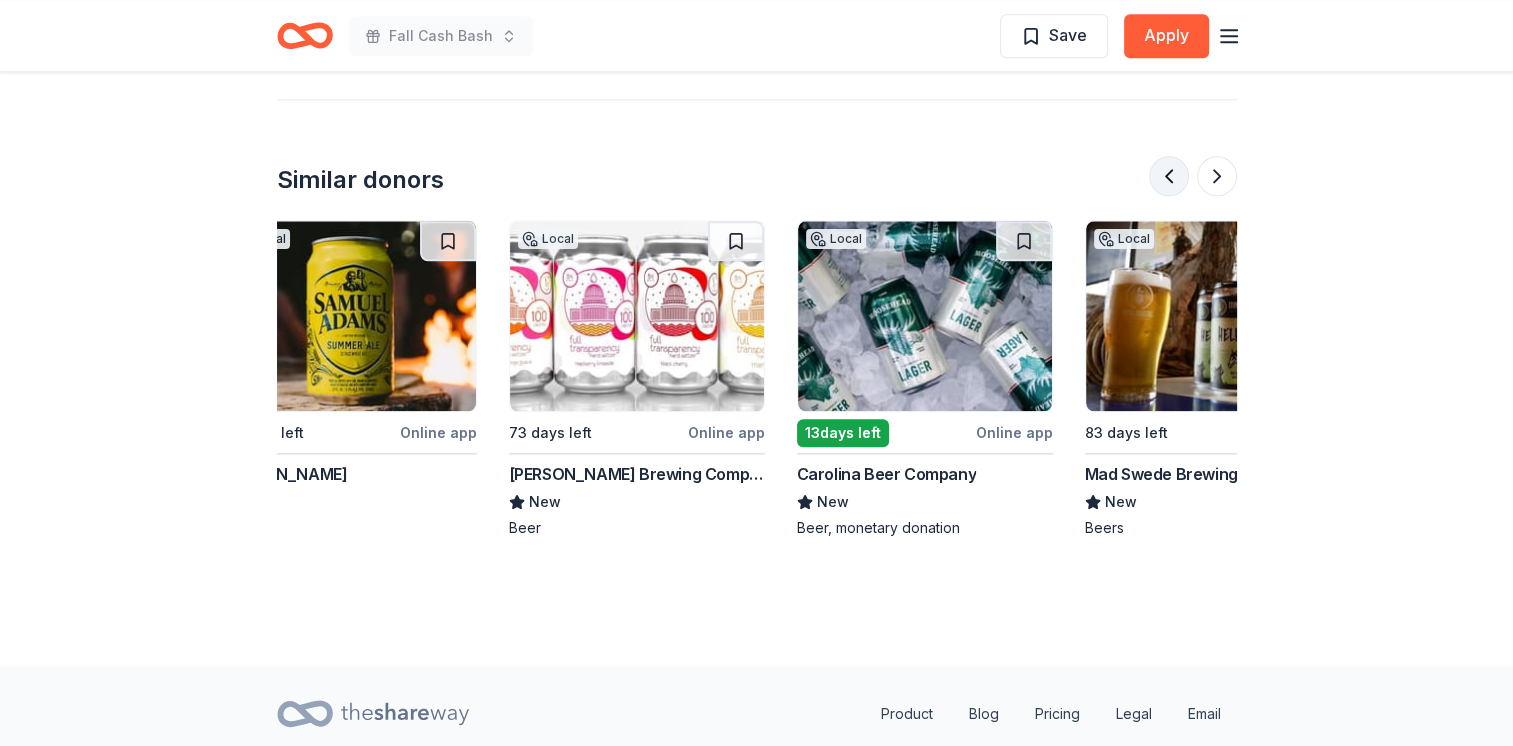 scroll, scrollTop: 0, scrollLeft: 288, axis: horizontal 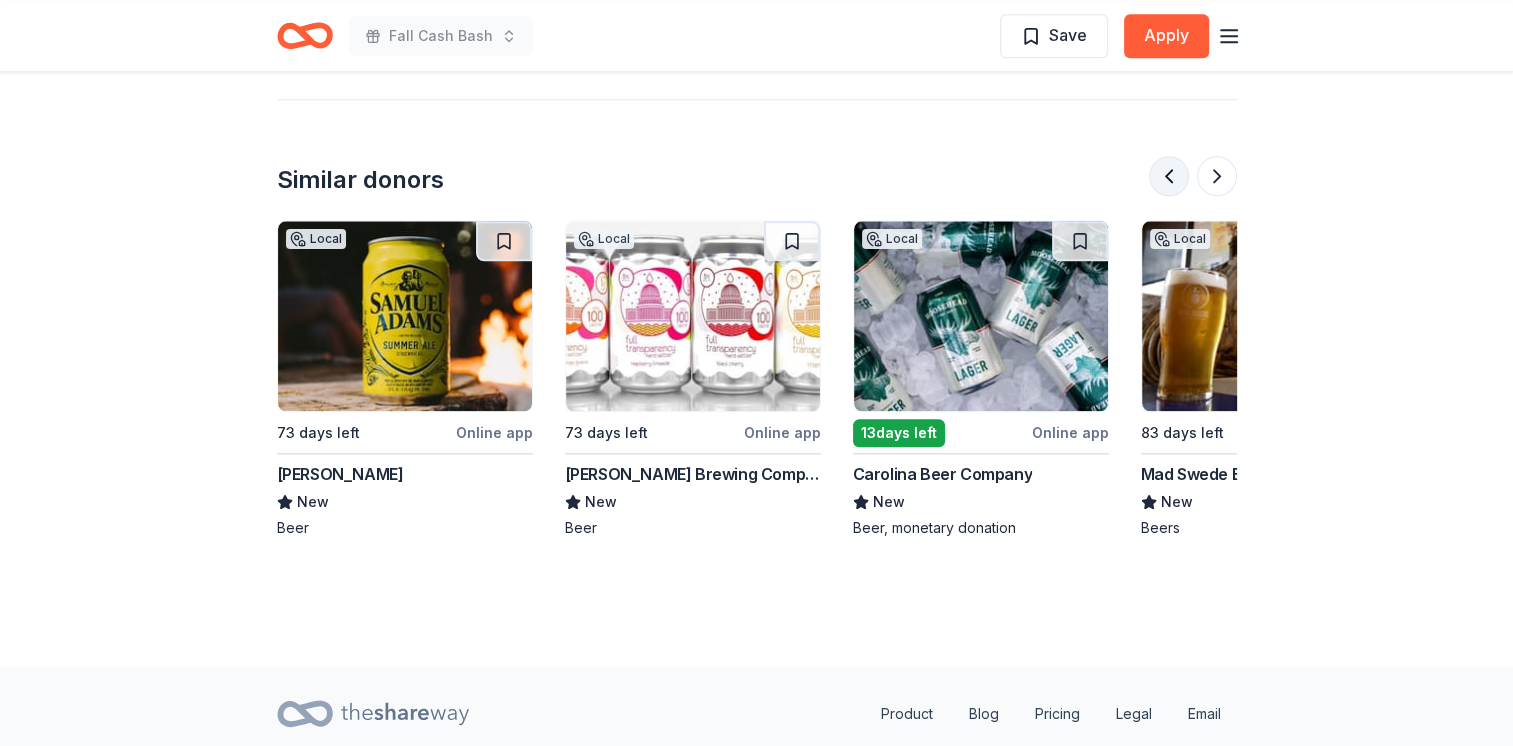 click at bounding box center [1169, 176] 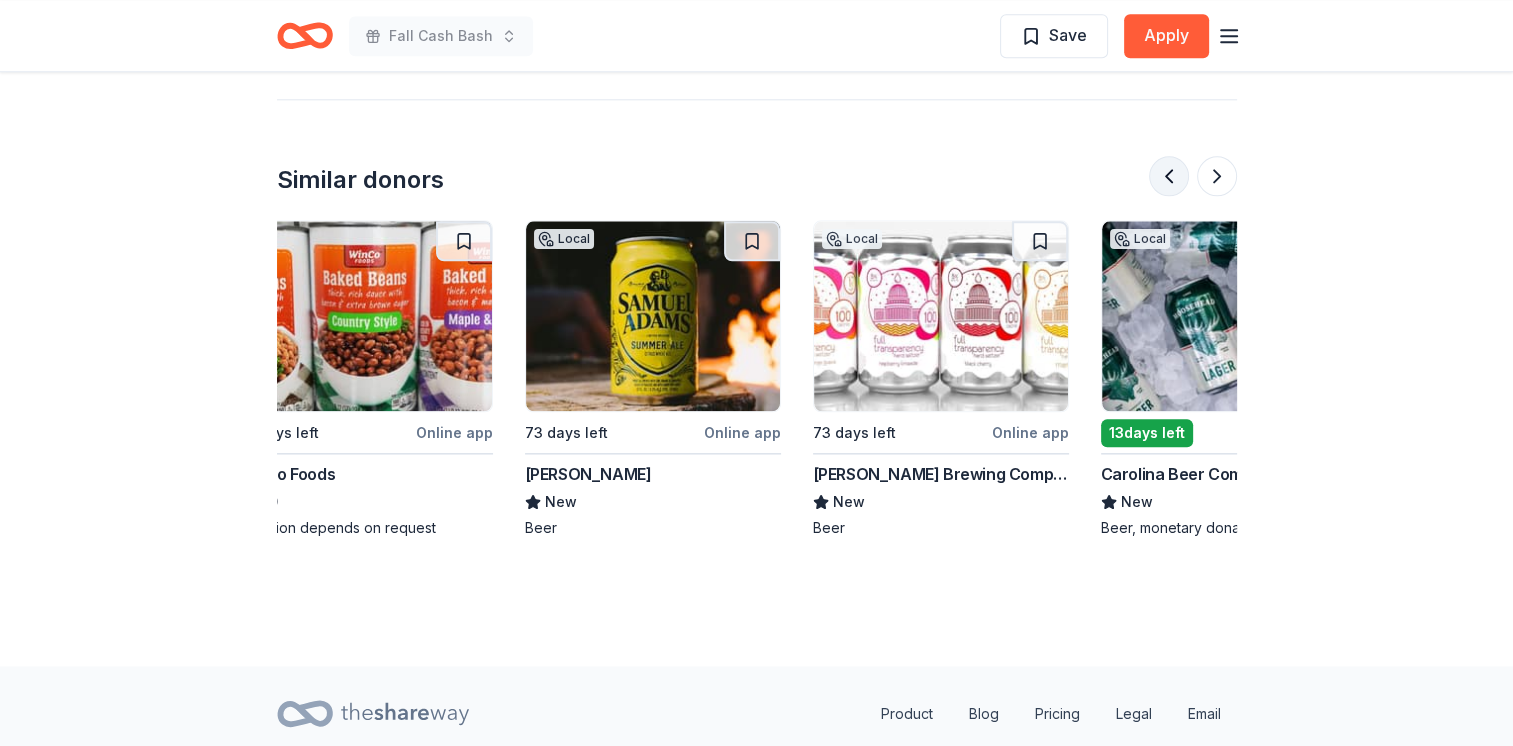 scroll, scrollTop: 0, scrollLeft: 0, axis: both 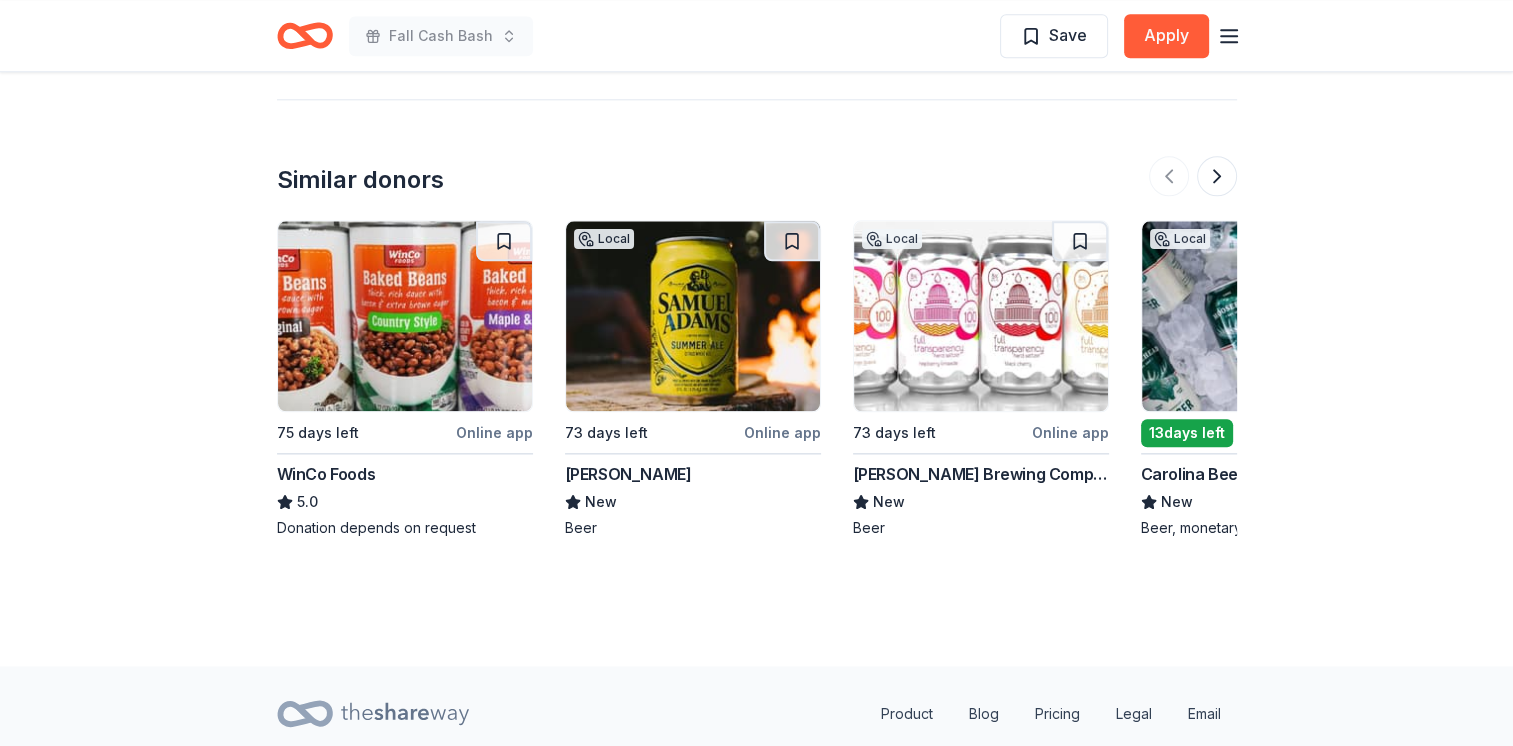 click at bounding box center [405, 316] 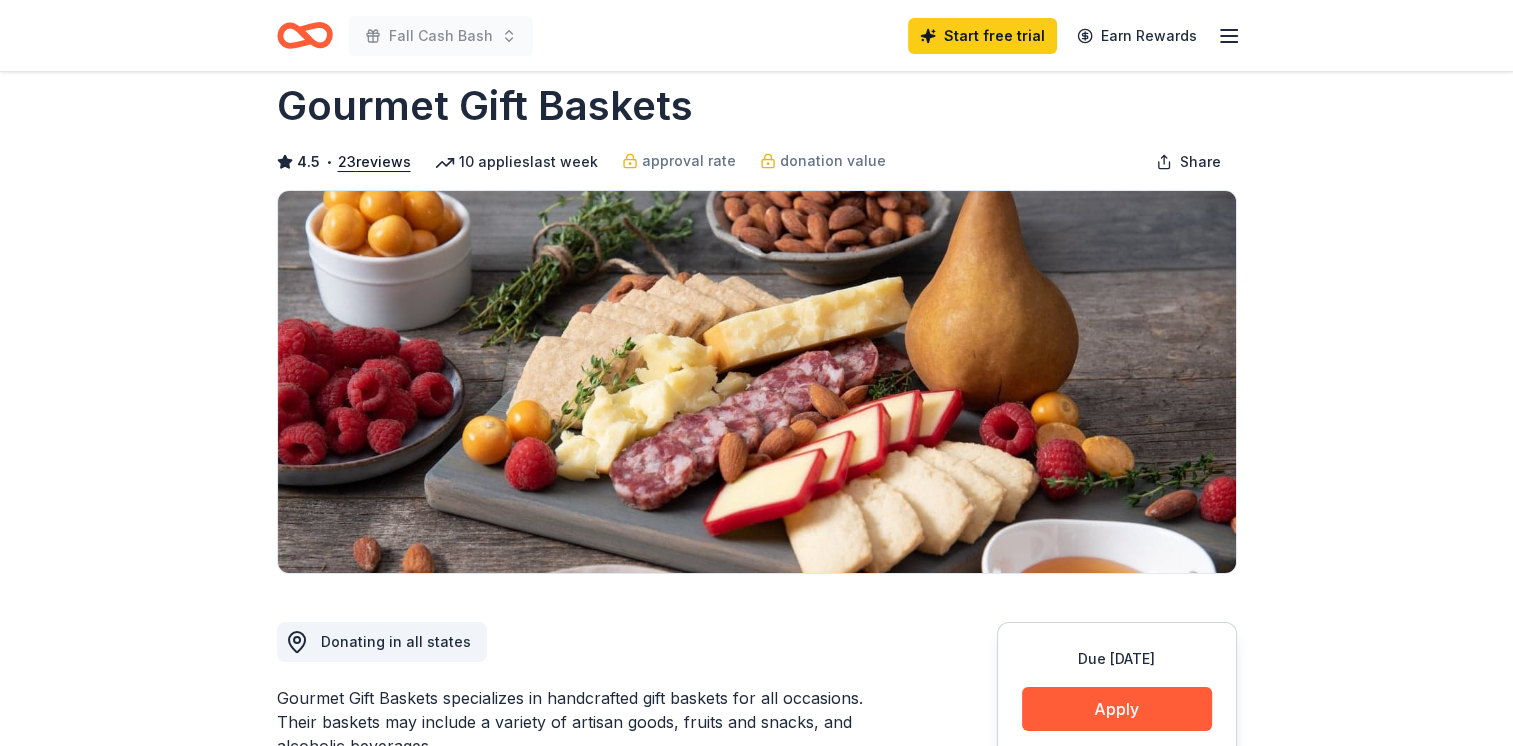 scroll, scrollTop: 0, scrollLeft: 0, axis: both 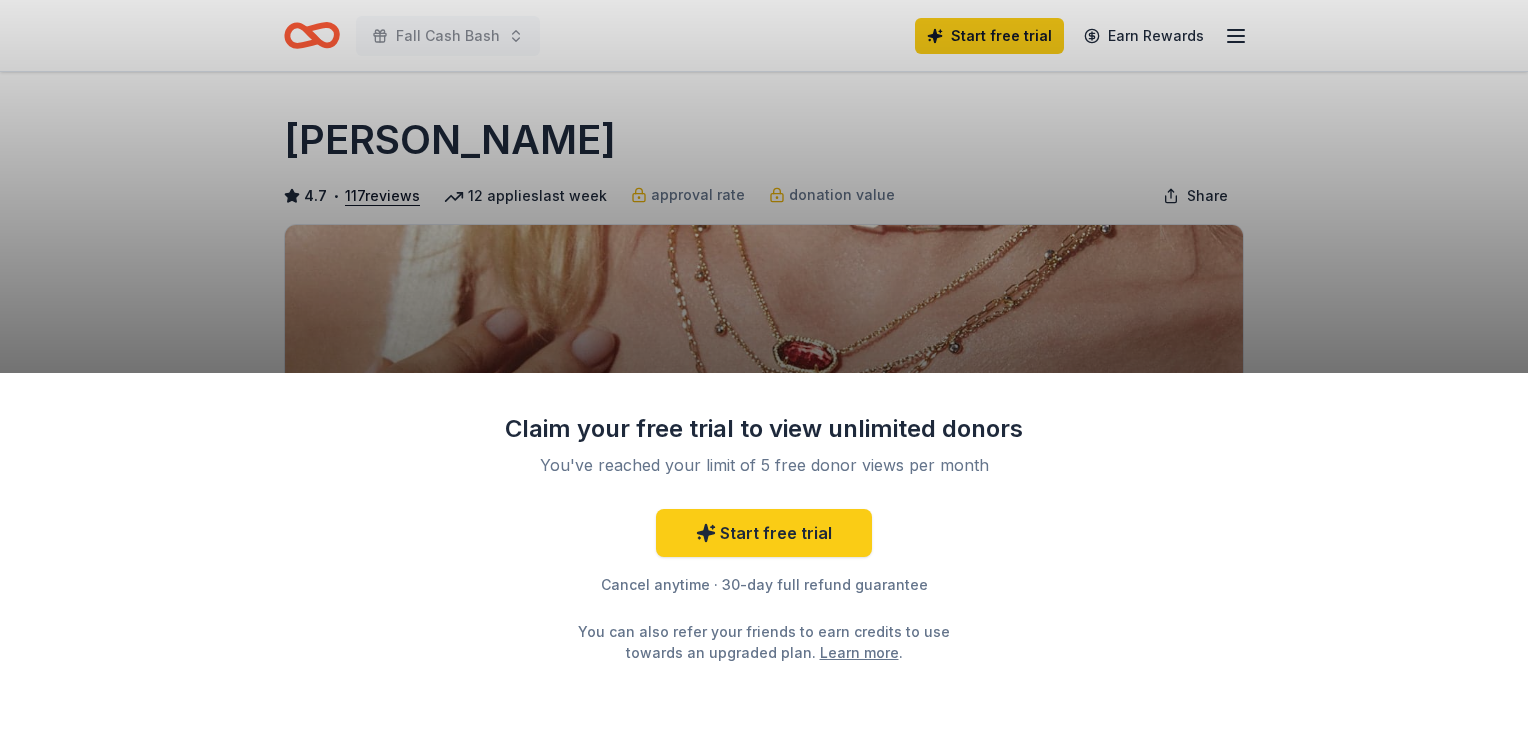 click on "Claim your free trial to view unlimited donors You've reached your limit of 5 free donor views per month Start free  trial Cancel anytime · 30-day full refund guarantee You can also refer your friends to earn credits to use towards an upgraded plan.   Learn more ." at bounding box center (764, 373) 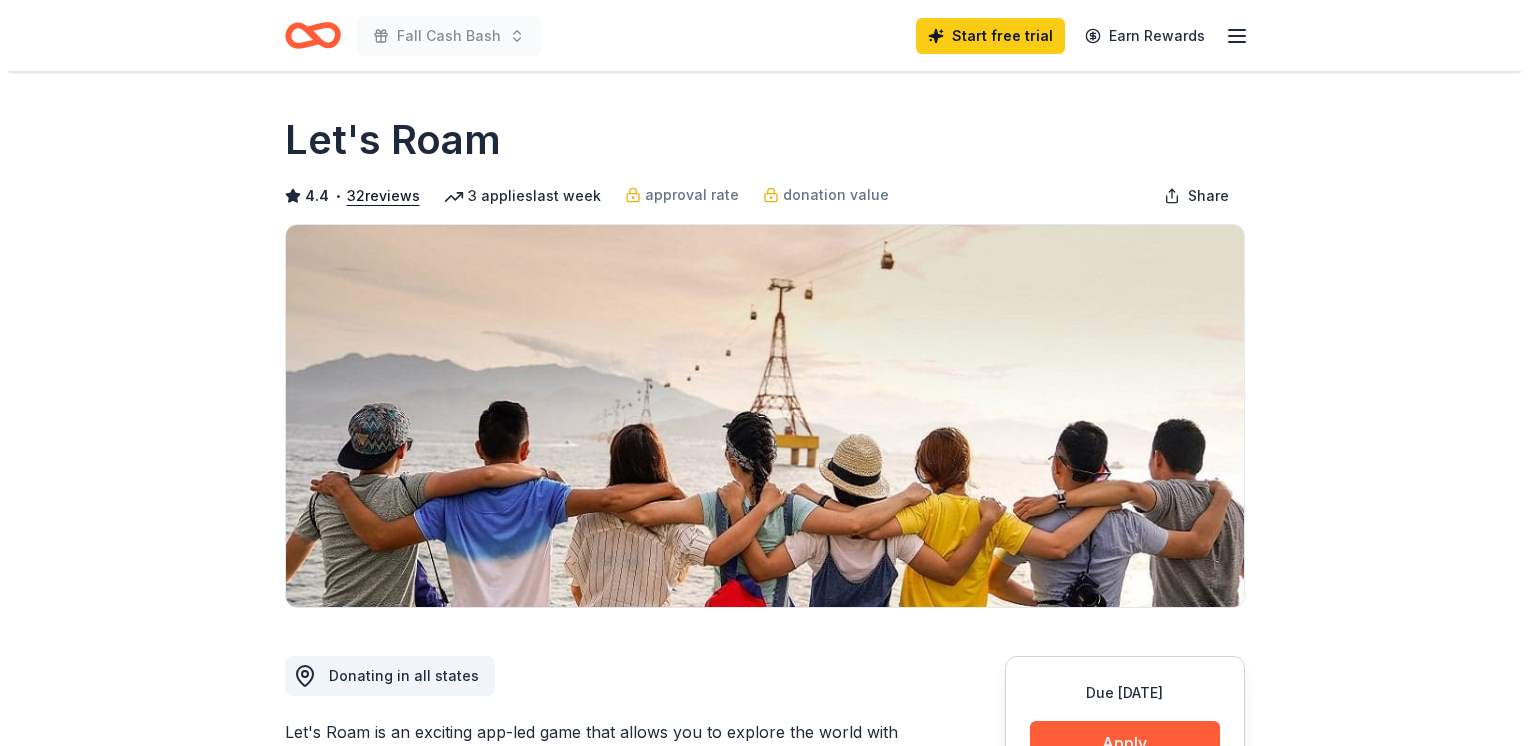 scroll, scrollTop: 0, scrollLeft: 0, axis: both 